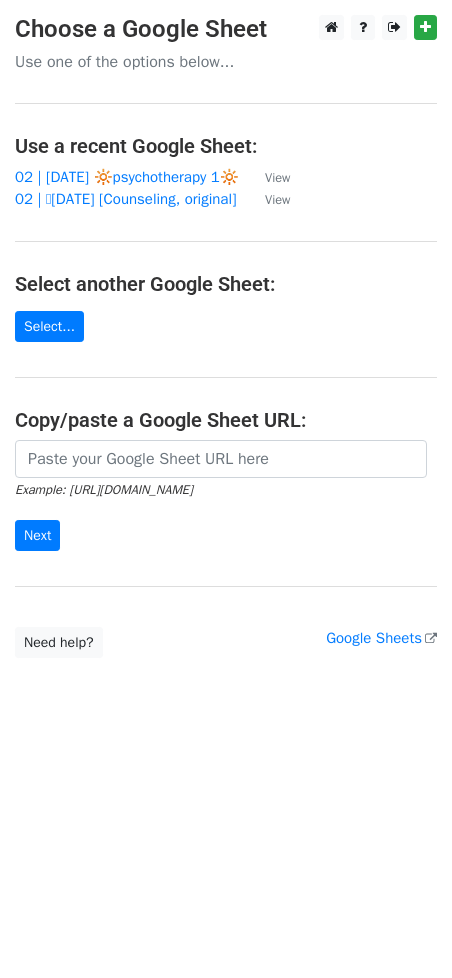 scroll, scrollTop: 0, scrollLeft: 0, axis: both 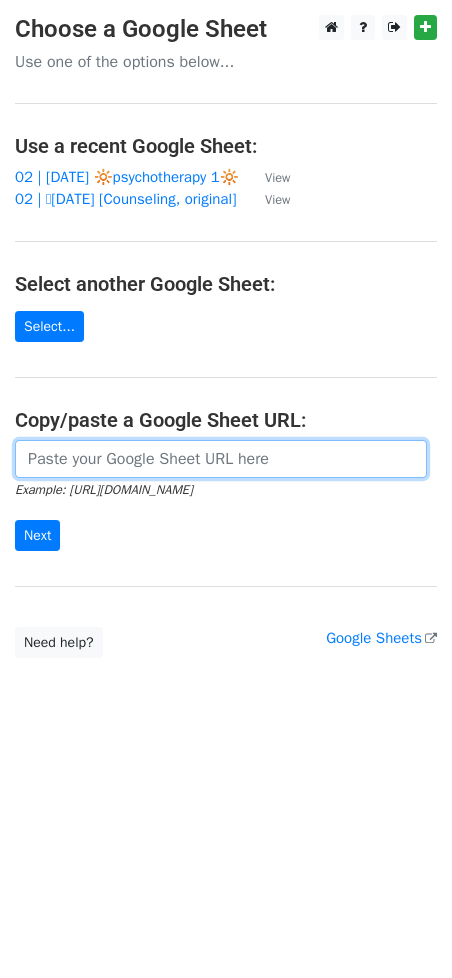 click at bounding box center (221, 459) 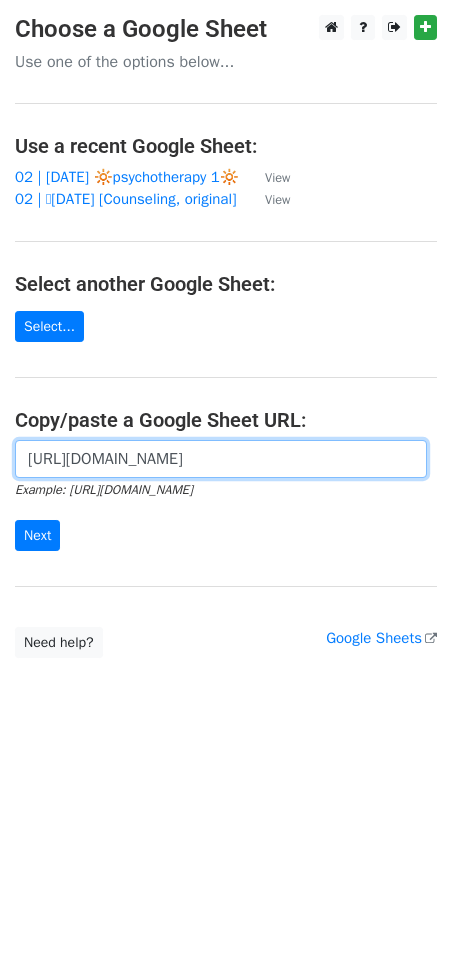 scroll, scrollTop: 0, scrollLeft: 608, axis: horizontal 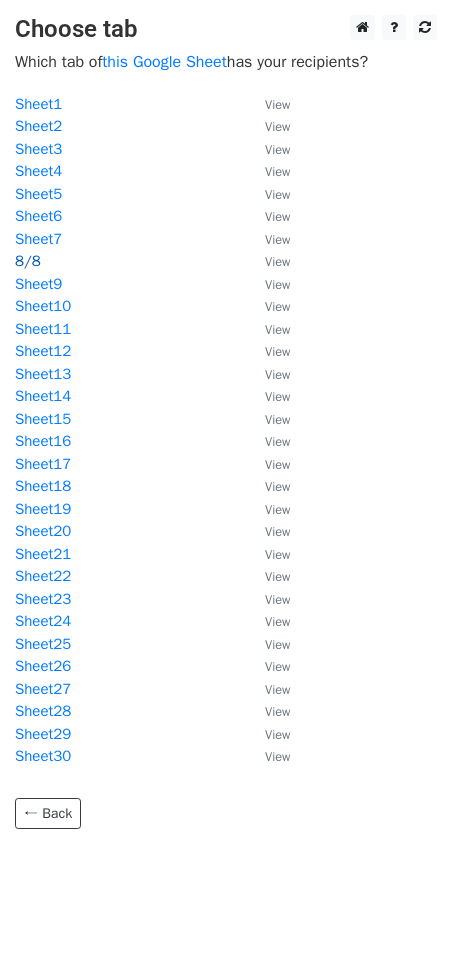 click on "8/8" at bounding box center [28, 261] 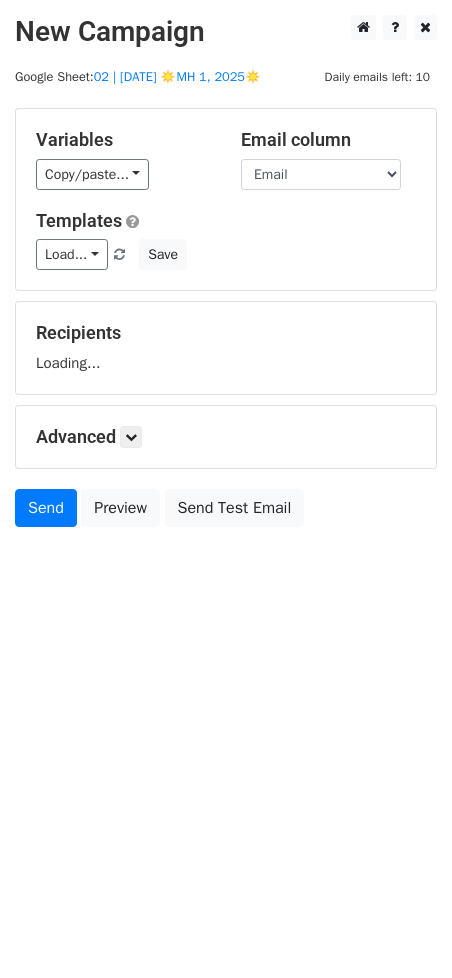 scroll, scrollTop: 0, scrollLeft: 0, axis: both 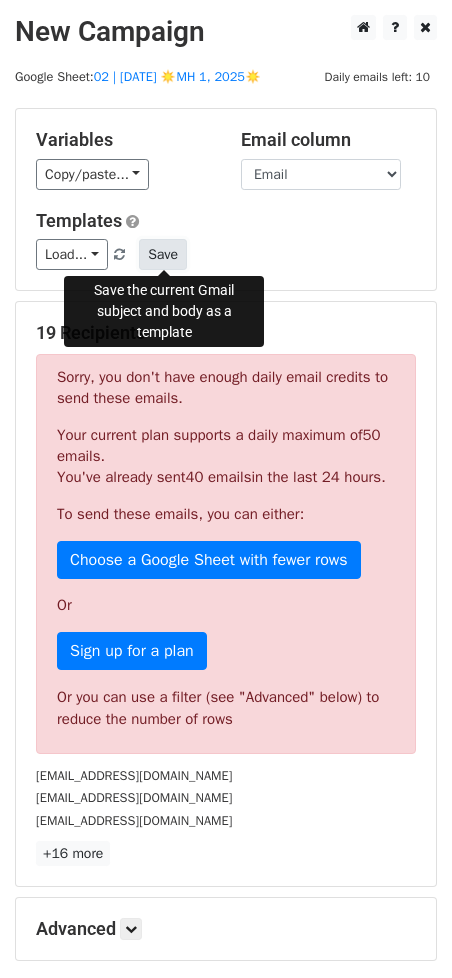 click on "Save" at bounding box center (163, 254) 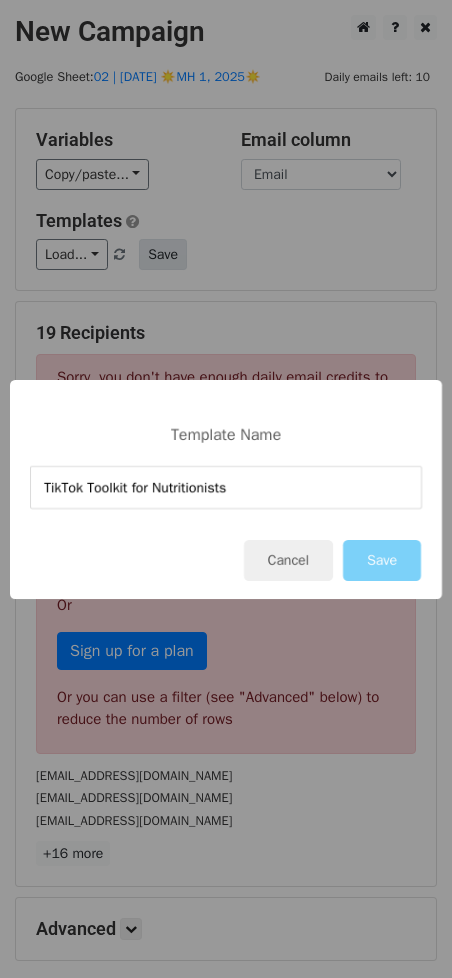 type on "TikTok Toolkit for Nutritionists" 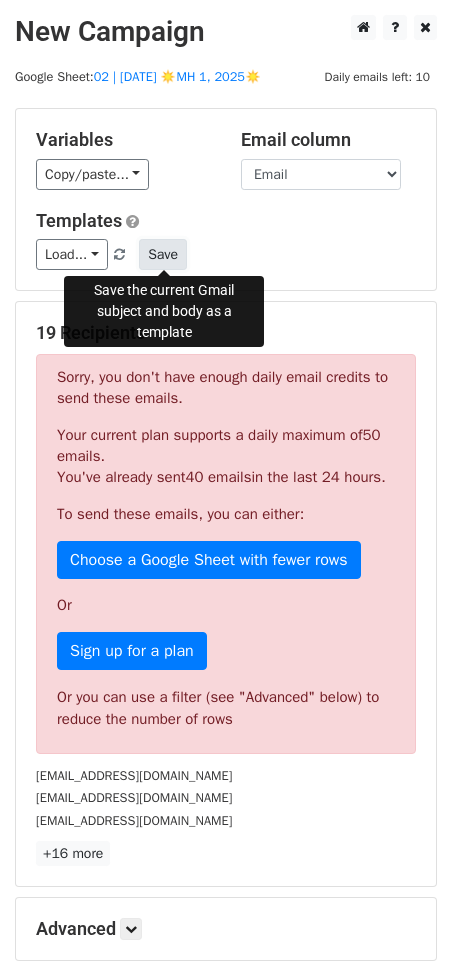 click on "Save" at bounding box center [163, 254] 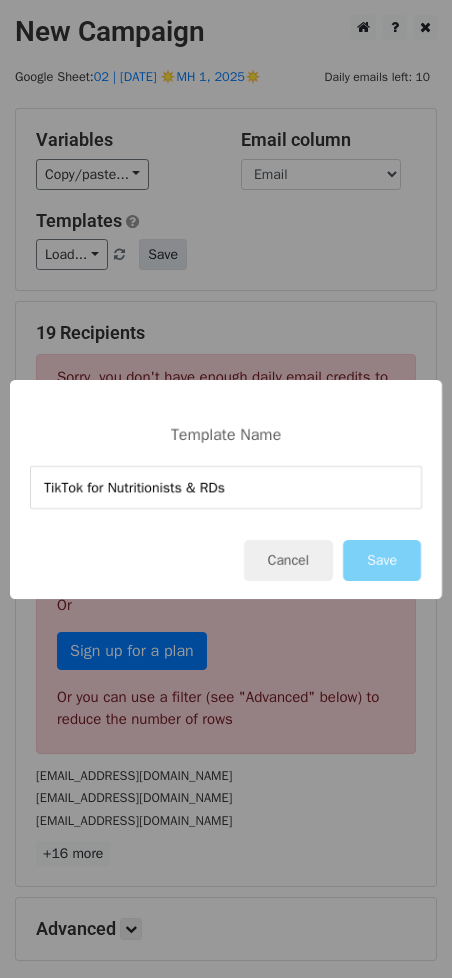 type on "TikTok for Nutritionists & RDs" 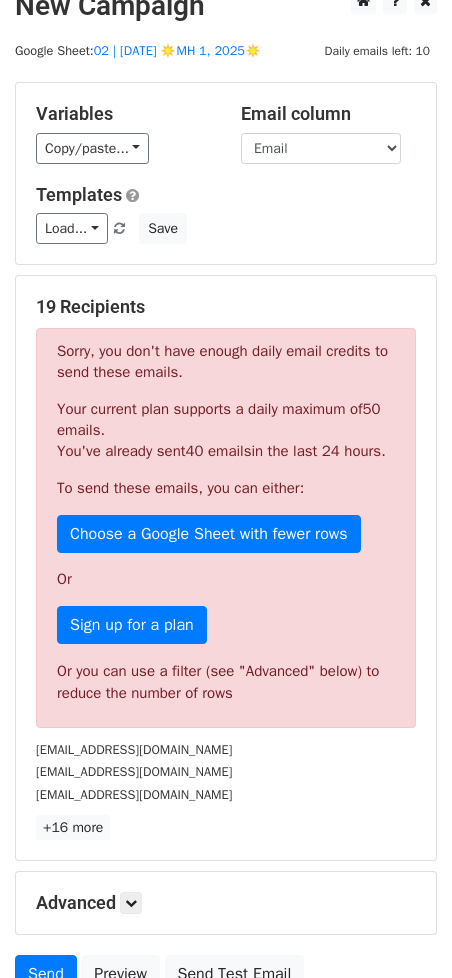 scroll, scrollTop: 232, scrollLeft: 0, axis: vertical 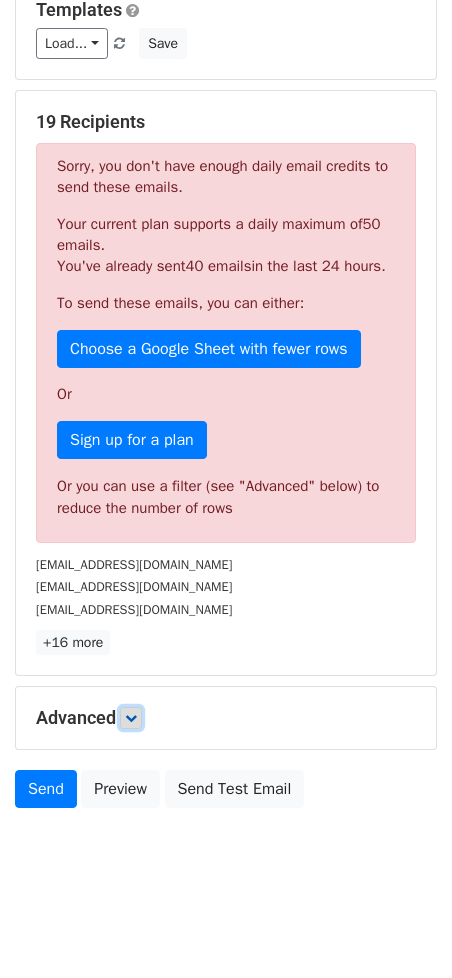 click at bounding box center (131, 718) 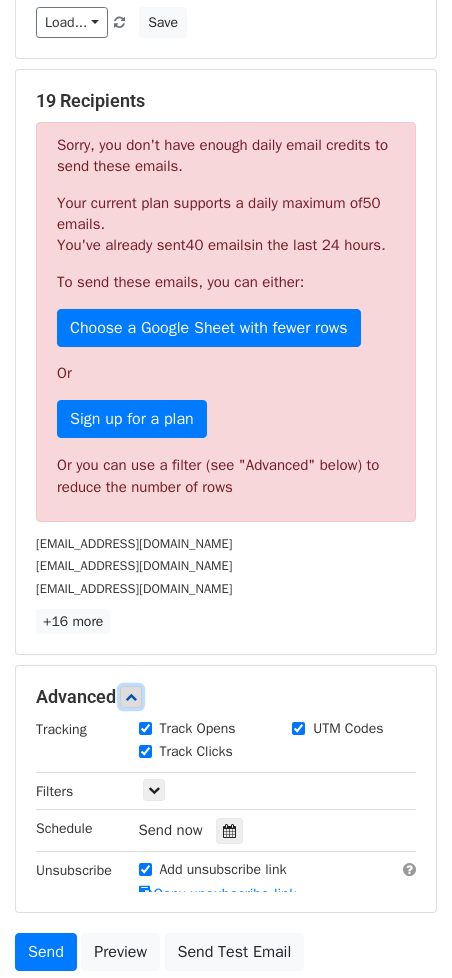 scroll, scrollTop: 428, scrollLeft: 0, axis: vertical 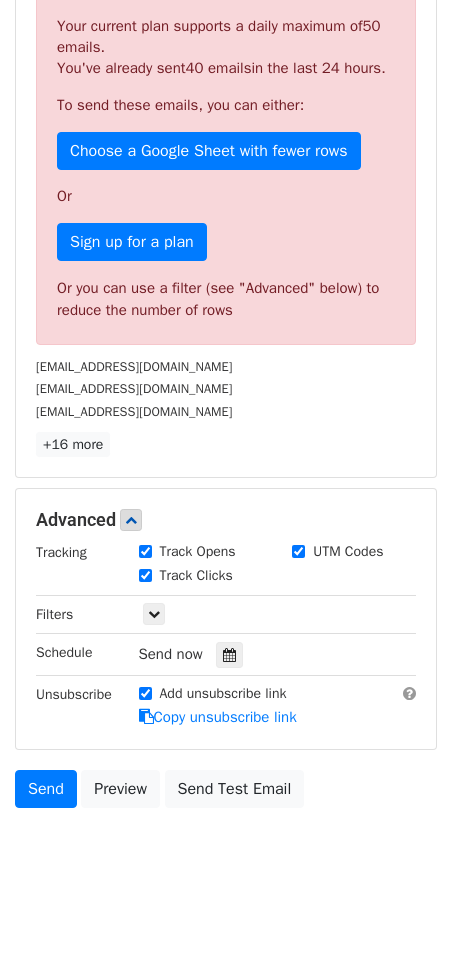 click on "lauren@collaborativebh.com" at bounding box center (226, 388) 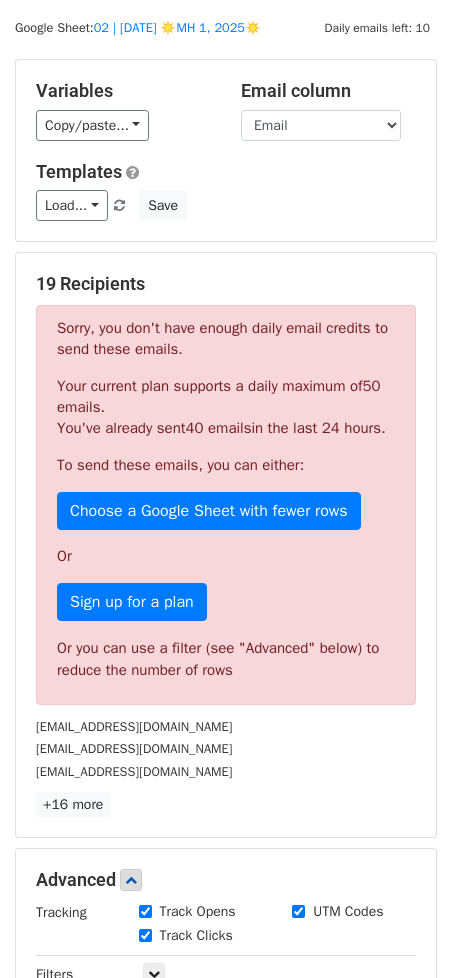 scroll, scrollTop: 0, scrollLeft: 0, axis: both 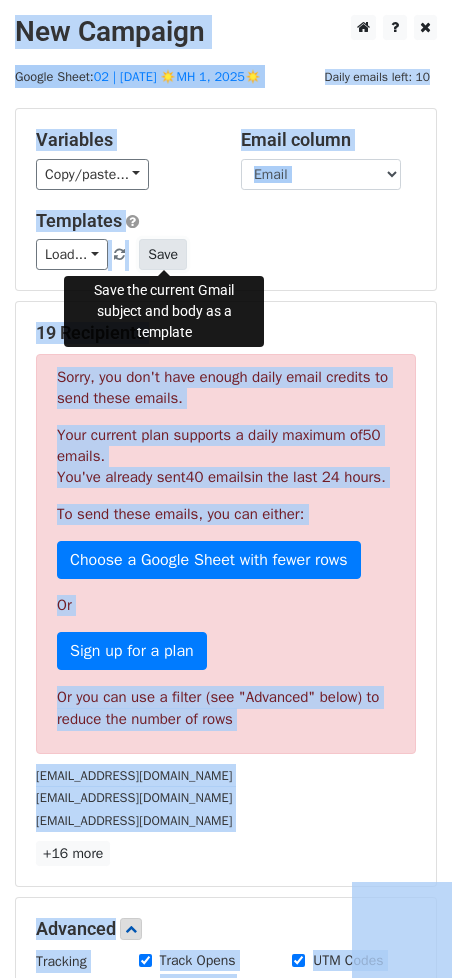 click on "Save" at bounding box center [163, 254] 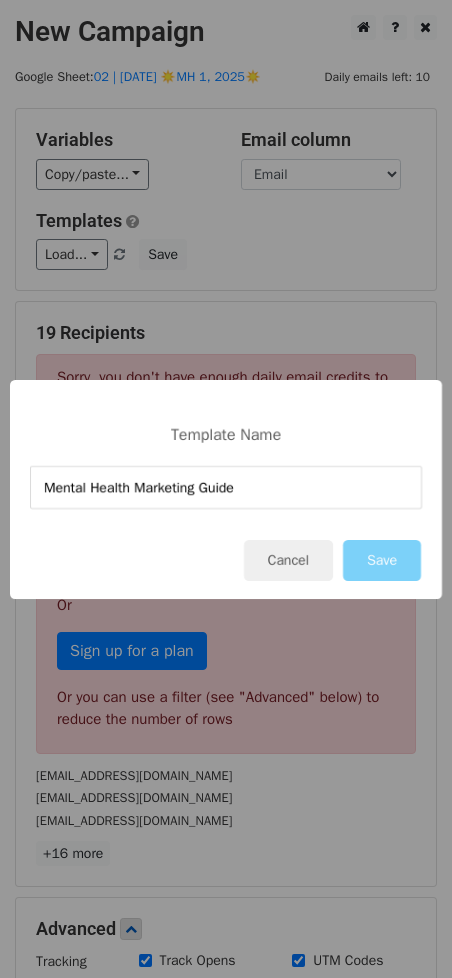 type on "Mental Health Marketing Guide" 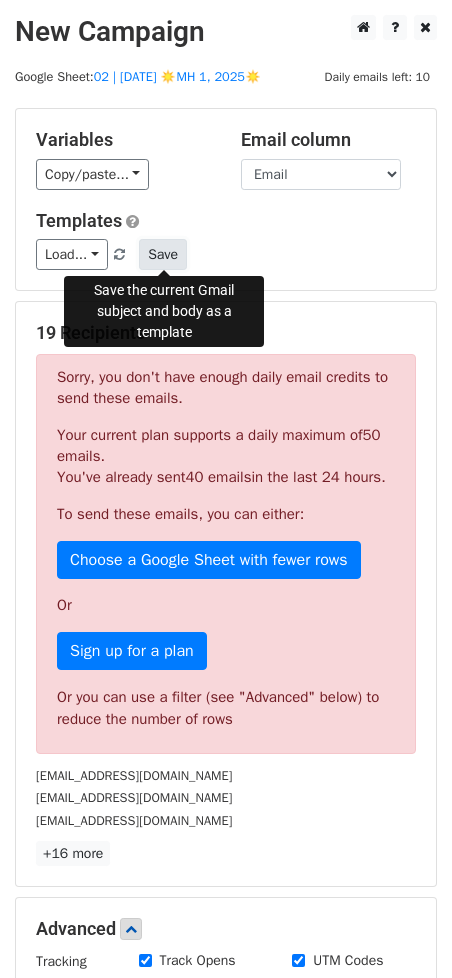 click on "Save" at bounding box center (163, 254) 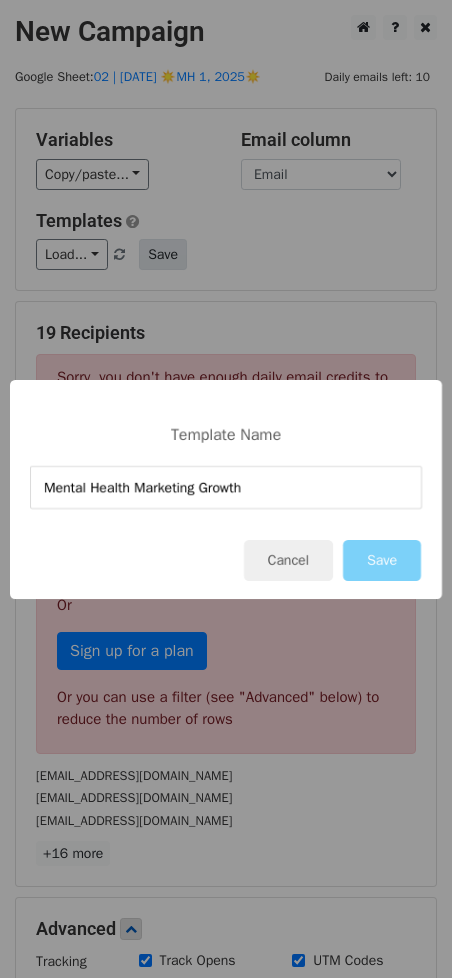 type on "Mental Health Marketing Growth" 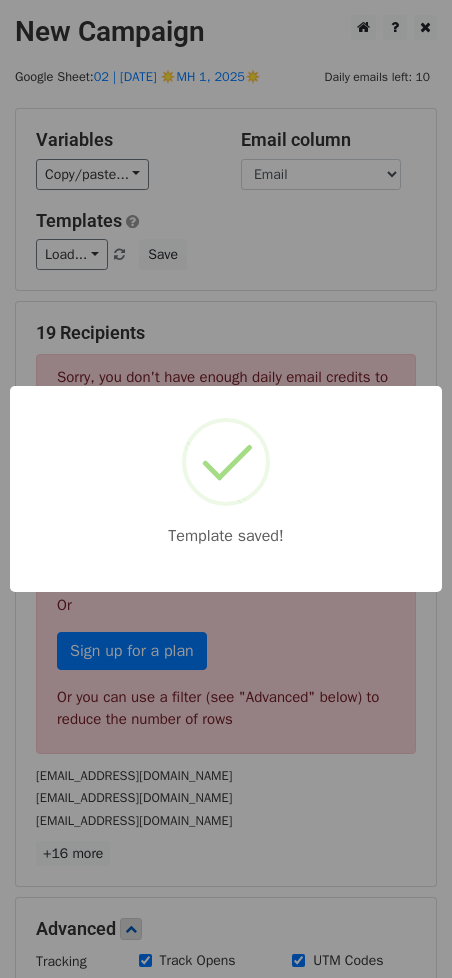 click on "Template saved!" at bounding box center [226, 489] 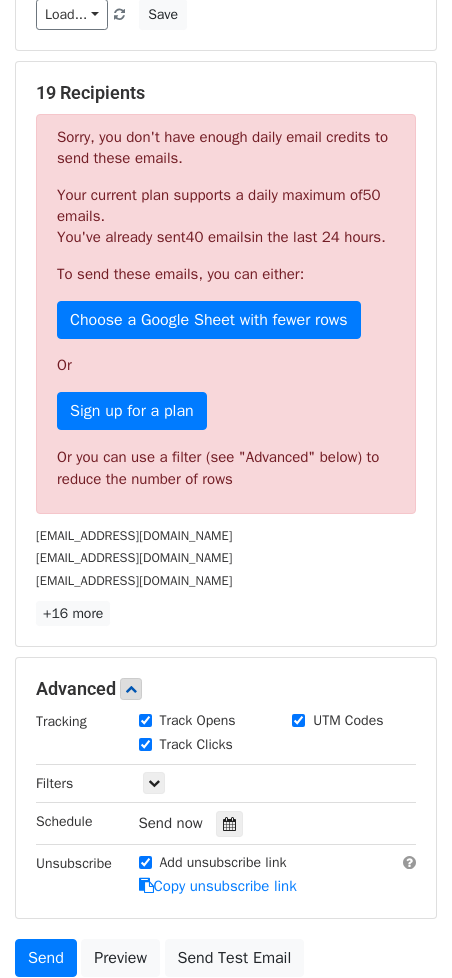 scroll, scrollTop: 370, scrollLeft: 0, axis: vertical 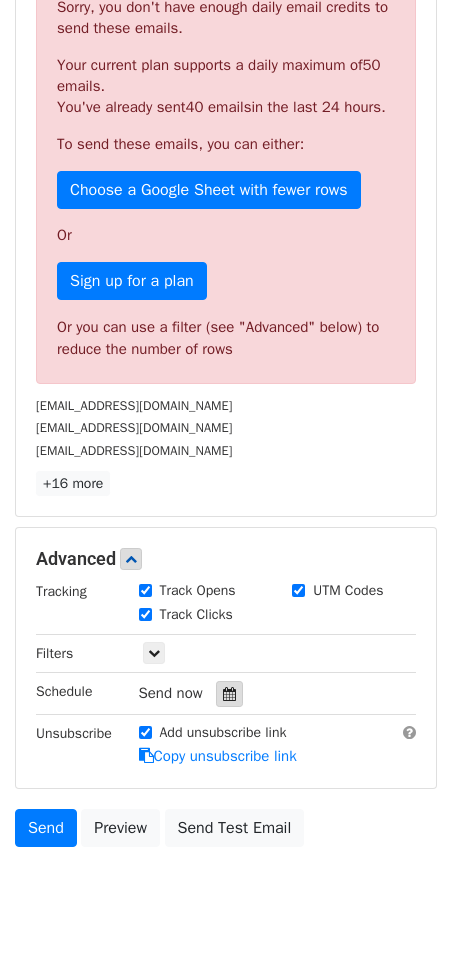 click at bounding box center (229, 694) 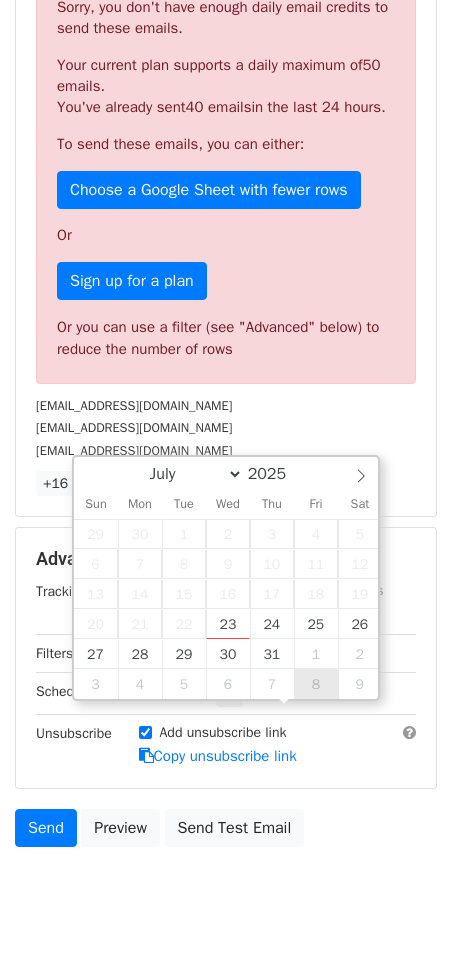 type on "2025-08-08 12:00" 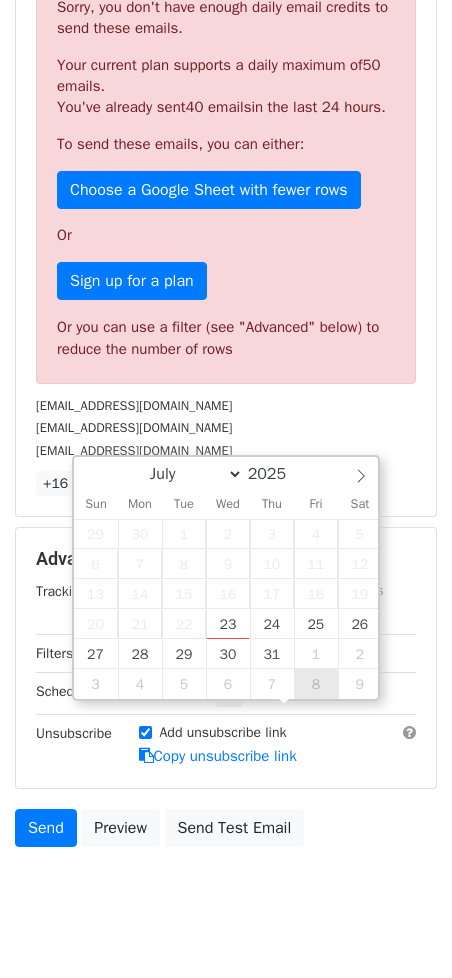 select on "7" 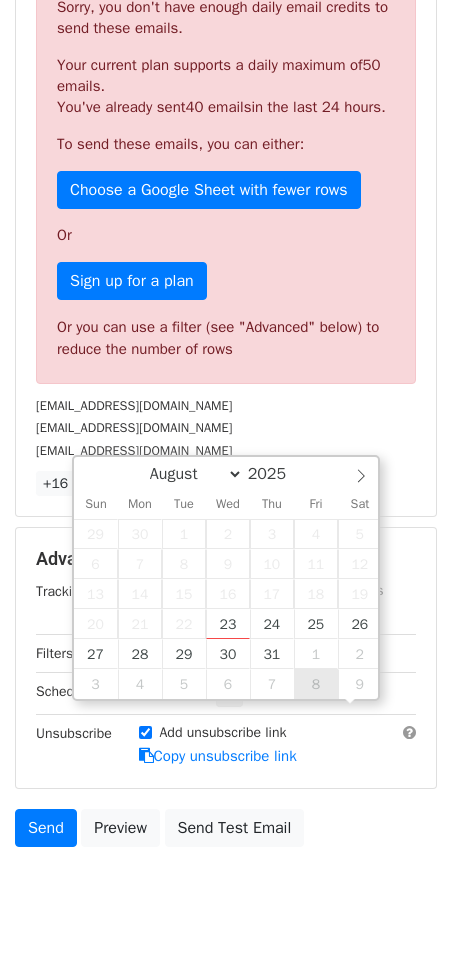 scroll, scrollTop: 1, scrollLeft: 0, axis: vertical 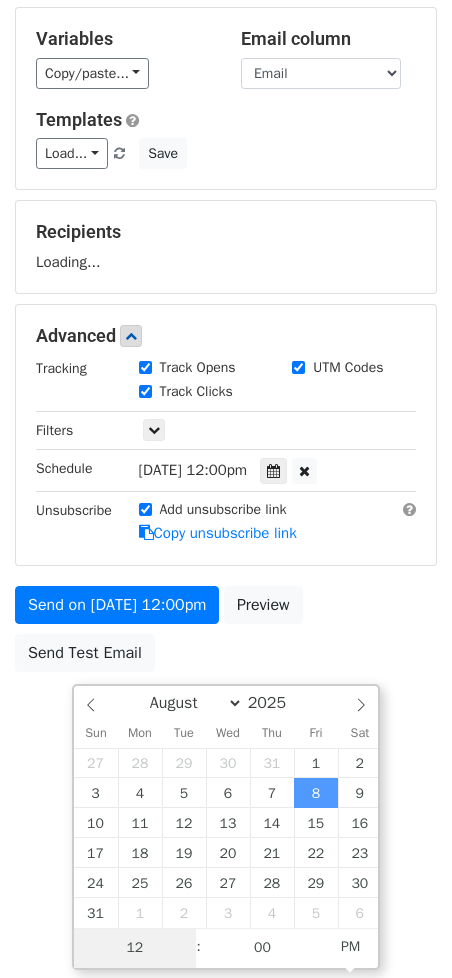 type on "3" 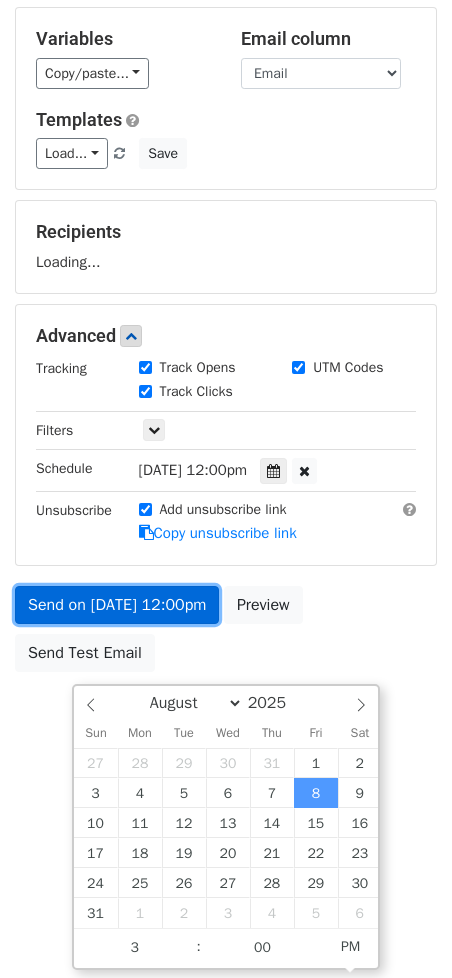 type on "2025-08-08 15:00" 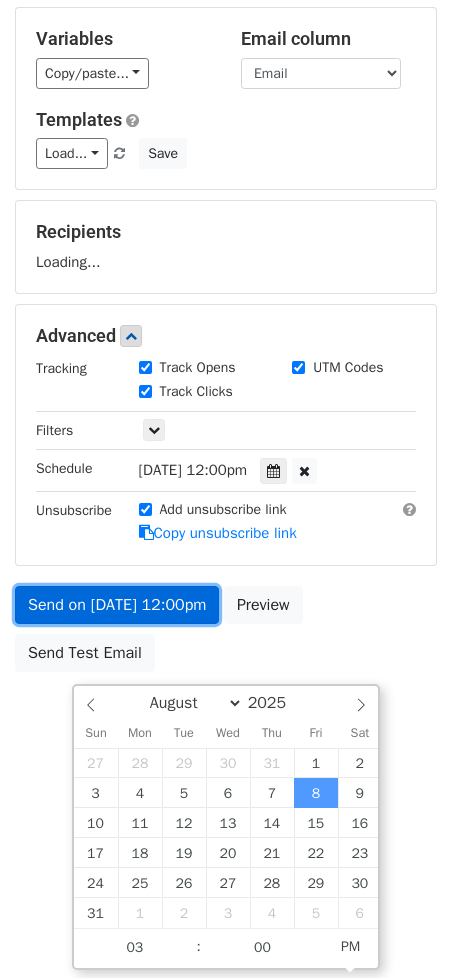 scroll, scrollTop: 0, scrollLeft: 0, axis: both 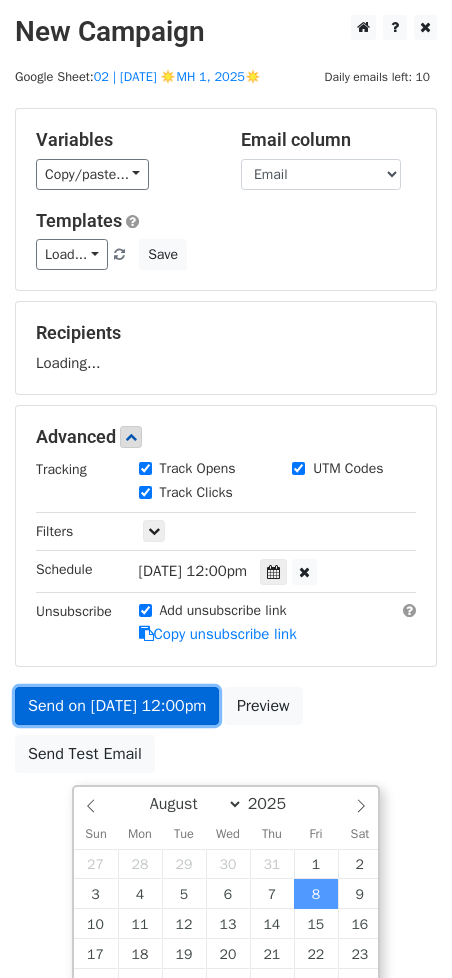 click on "Variables
Copy/paste...
{{Name}}
{{Email}}
Email column
Name
Email
Templates
Load...
Mental Health Marketing Growth
Mental Health Marketing Guide
Therapy Practice Marketing Guide
Marketing Growth for Psychotherapists
2
1
Marketing Guide for Counselors
Marketing for Counseling Practices
Marketing Guide for Coaches
Coaching Business Marketing Plan
Marketing for Clinical Practices
Marketing for Clinical Practitioners
Mental Health Marketing Roadmap
Mental Health Marketing System
Mental Health Marketing Ideas
Therapy Practice Marketing Plan
Grow & Scale Your Therapy Practice
Market Your Therapy Practice
Marketing for Wellness Providers
Marketing Checklist for Wellness Providers
Save
Recipients Loading...
Advanced
Tracking
Track Opens
UTM Codes
Track Clicks
Filters" at bounding box center [226, 445] 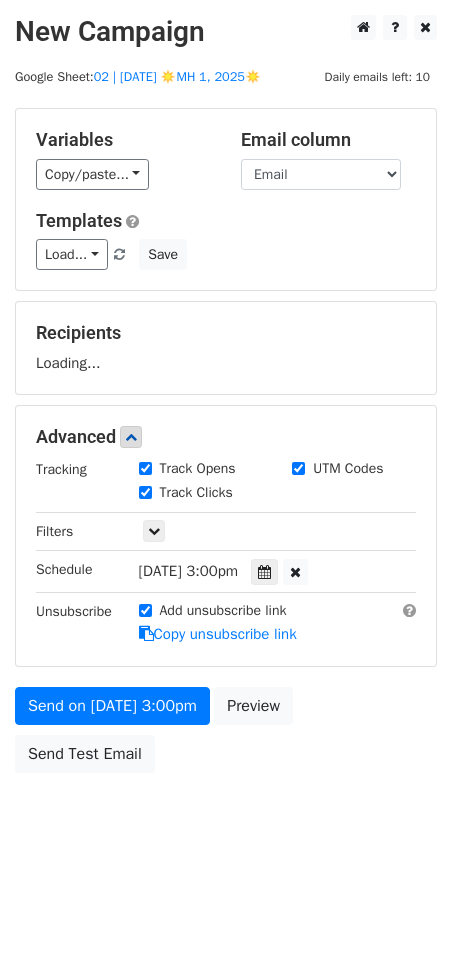 click on "Send on Aug 8 at 3:00pm
Preview
Send Test Email" at bounding box center [226, 735] 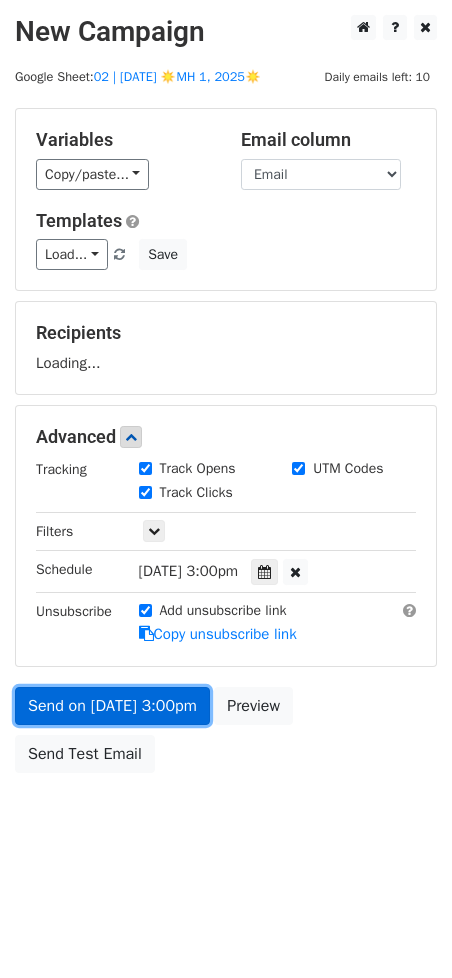 click on "Variables
Copy/paste...
{{Name}}
{{Email}}
Email column
Name
Email
Templates
Load...
Mental Health Marketing Growth
Mental Health Marketing Guide
Therapy Practice Marketing Guide
Marketing Growth for Psychotherapists
2
1
Marketing Guide for Counselors
Marketing for Counseling Practices
Marketing Guide for Coaches
Coaching Business Marketing Plan
Marketing for Clinical Practices
Marketing for Clinical Practitioners
Mental Health Marketing Roadmap
Mental Health Marketing System
Mental Health Marketing Ideas
Therapy Practice Marketing Plan
Grow & Scale Your Therapy Practice
Market Your Therapy Practice
Marketing for Wellness Providers
Marketing Checklist for Wellness Providers
Save
Recipients Loading...
Advanced
Tracking
Track Opens
UTM Codes
Track Clicks
Filters" at bounding box center [226, 445] 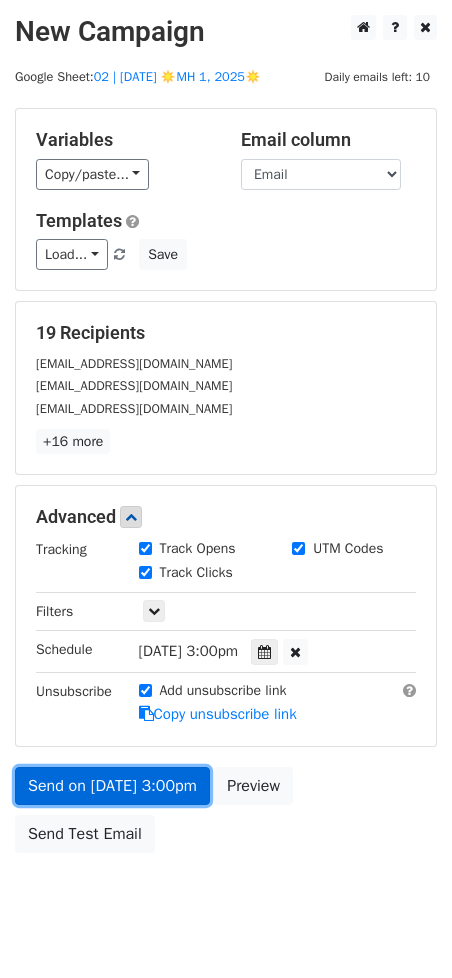 click on "Send on Aug 8 at 3:00pm" at bounding box center (112, 786) 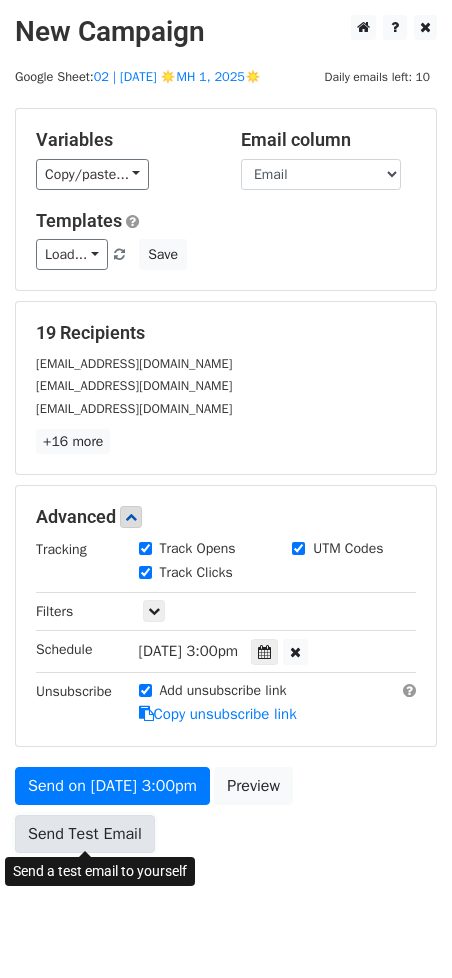 click on "Send Test Email" at bounding box center [85, 834] 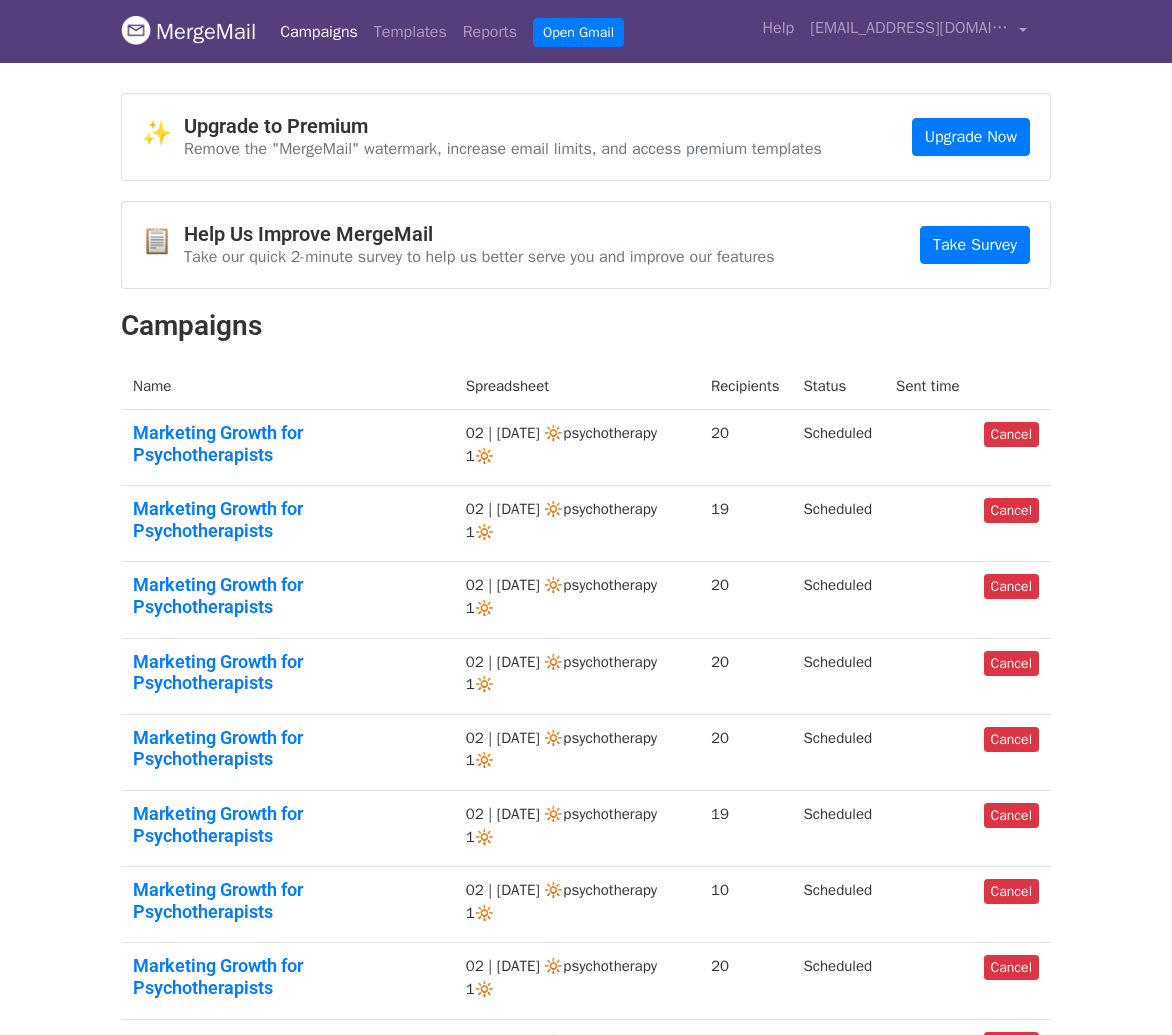 scroll, scrollTop: 0, scrollLeft: 0, axis: both 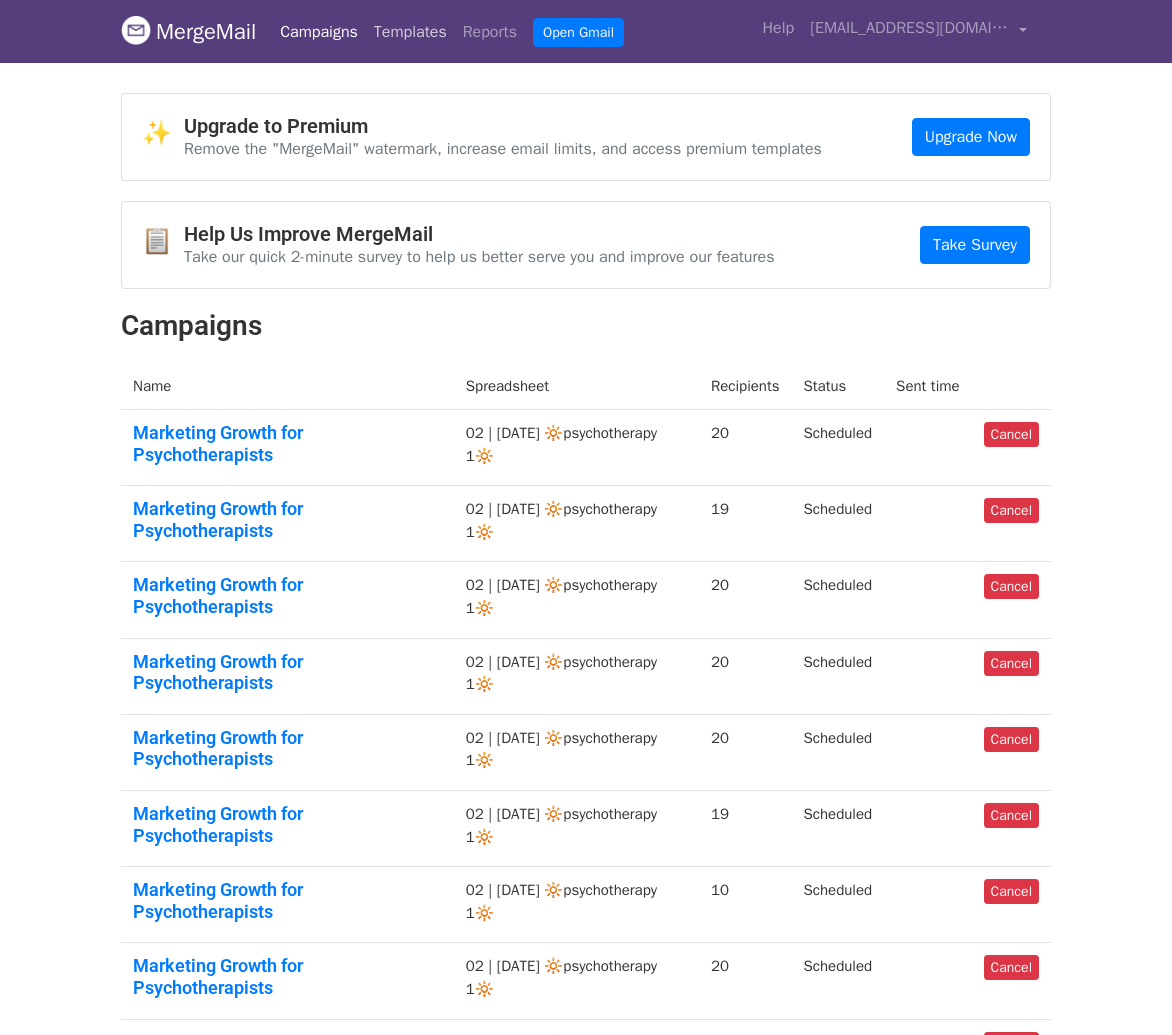 click on "Templates" at bounding box center (410, 32) 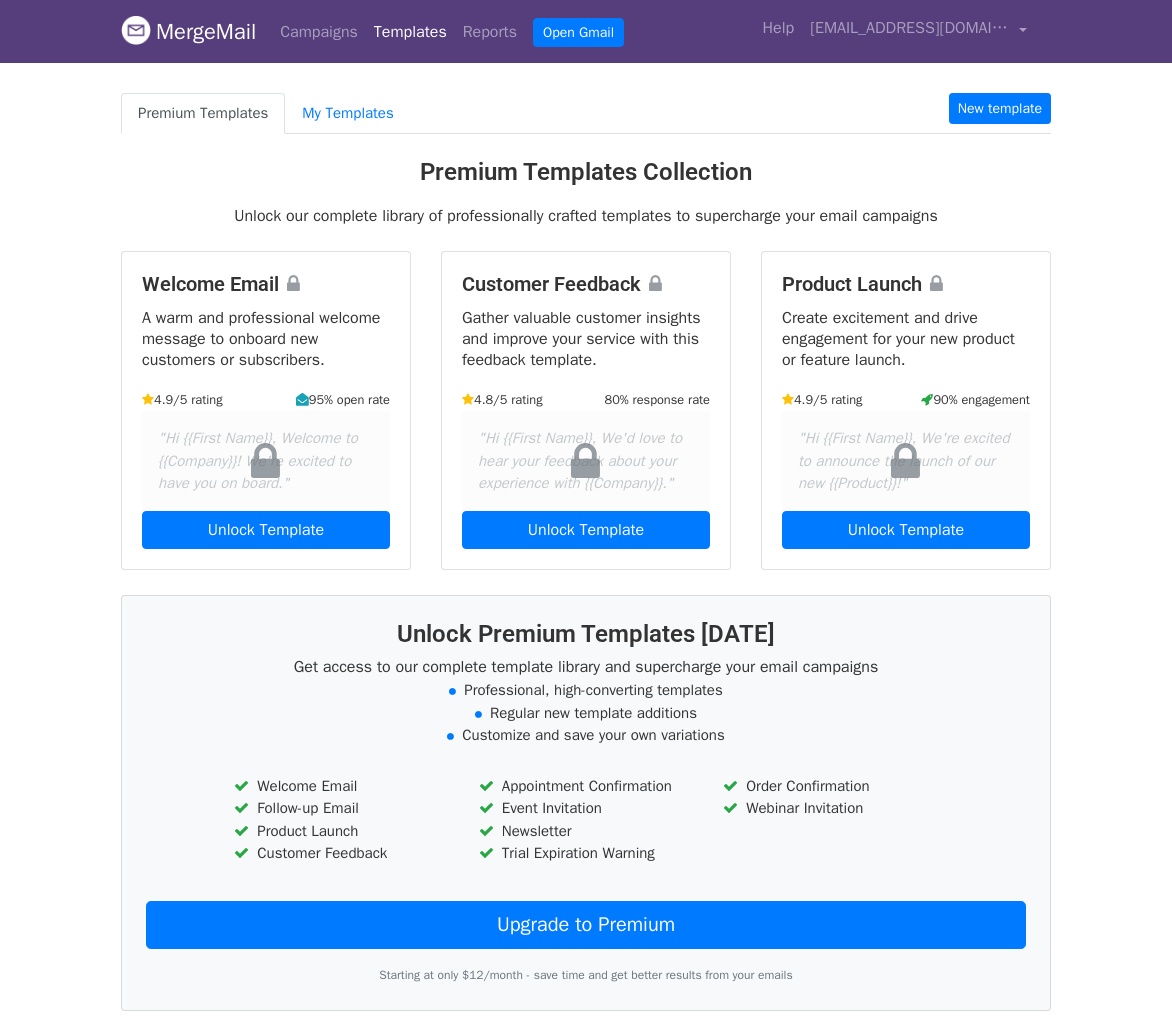scroll, scrollTop: 0, scrollLeft: 0, axis: both 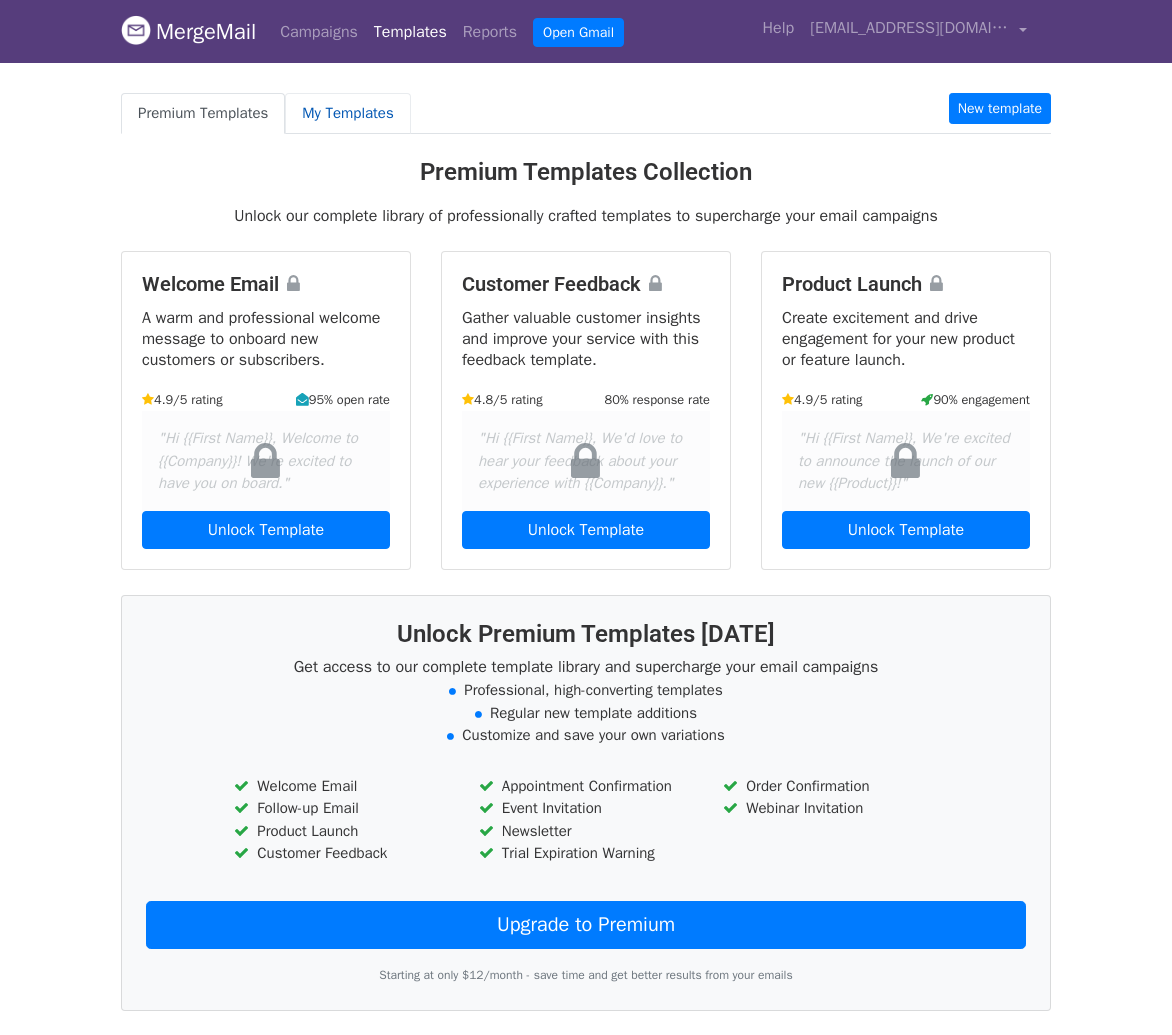drag, startPoint x: 399, startPoint y: 112, endPoint x: 416, endPoint y: 114, distance: 17.117243 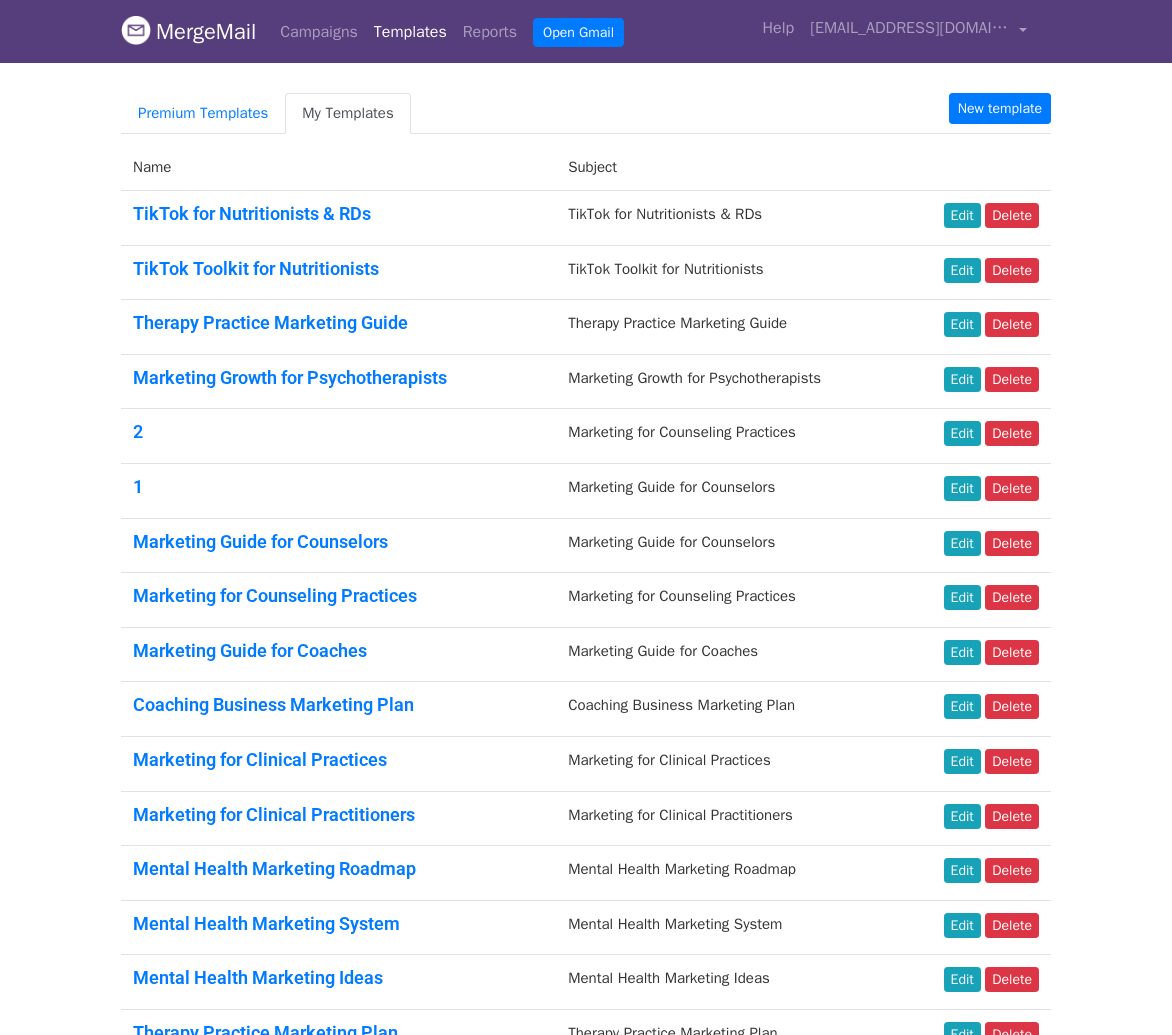 scroll, scrollTop: 0, scrollLeft: 0, axis: both 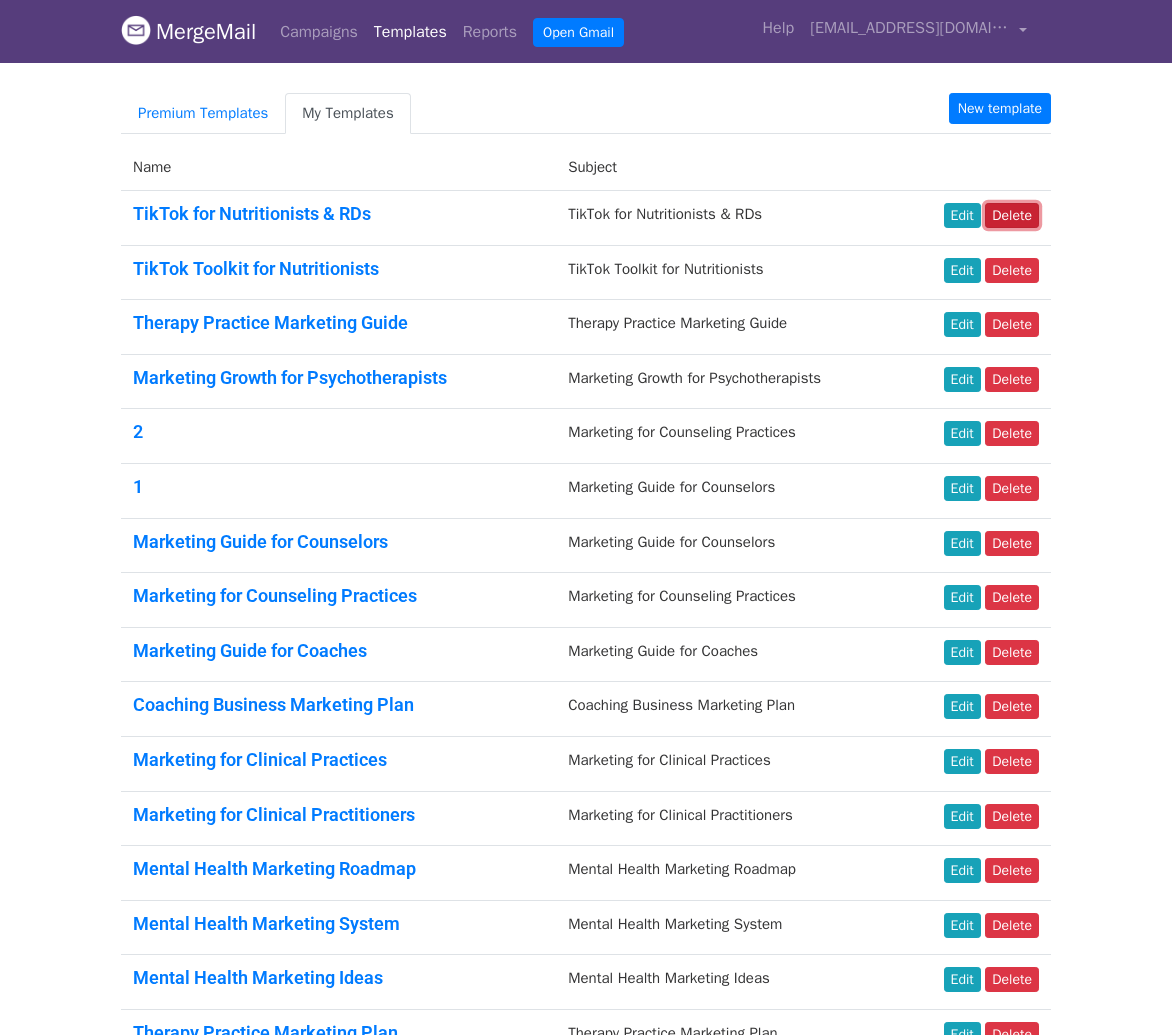 click on "Delete" at bounding box center (1012, 215) 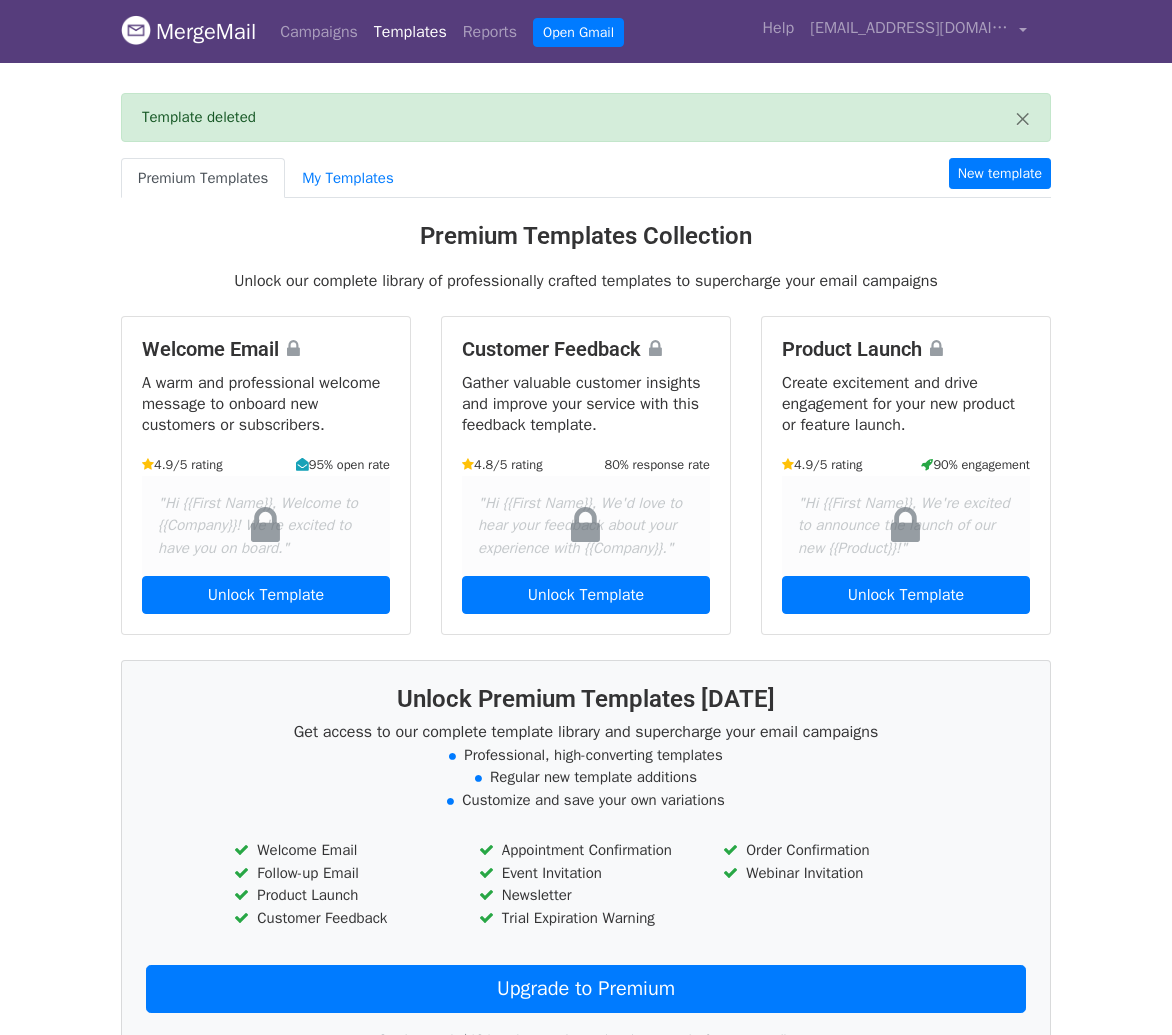 scroll, scrollTop: 0, scrollLeft: 0, axis: both 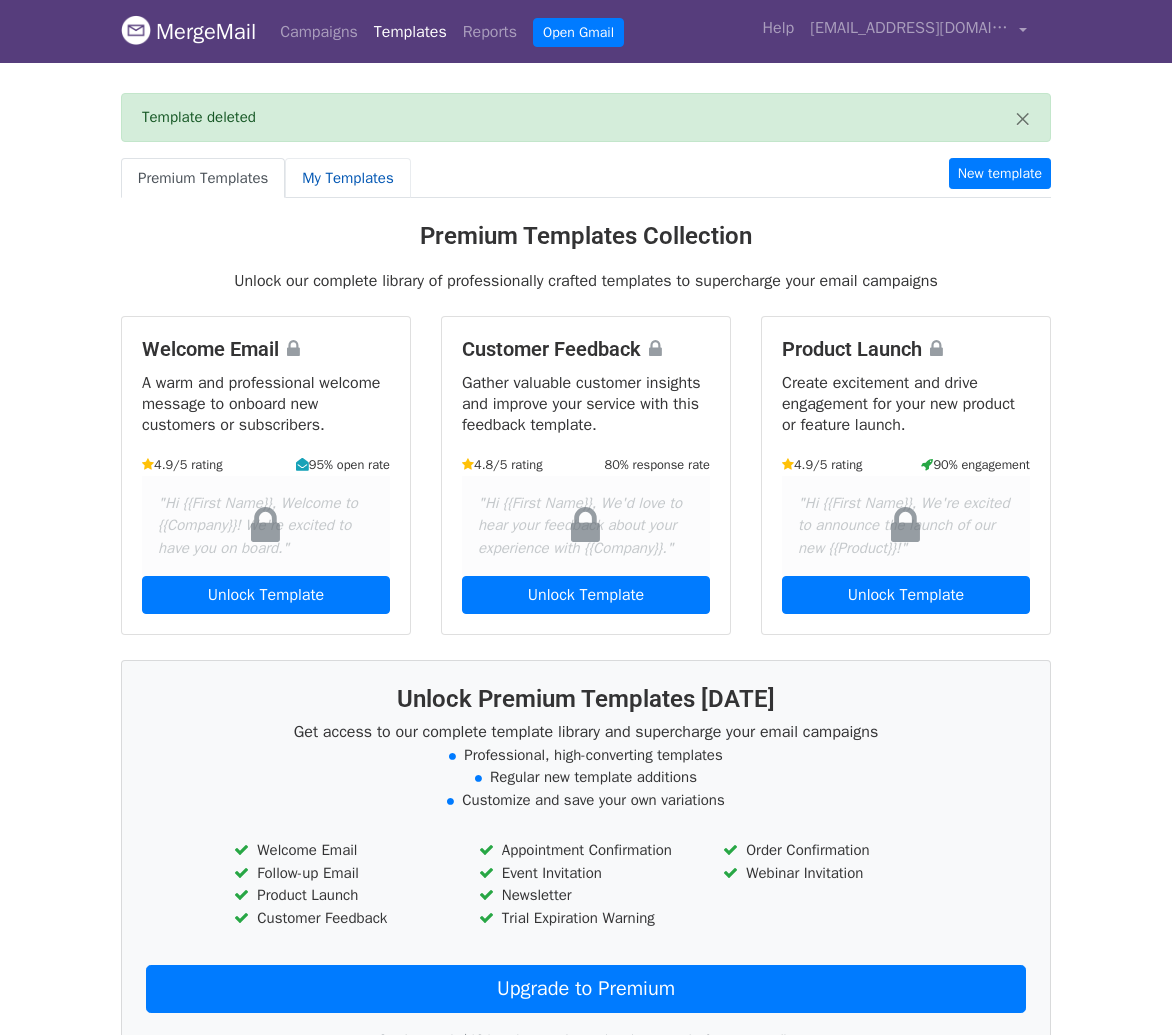 click on "My Templates" at bounding box center [347, 178] 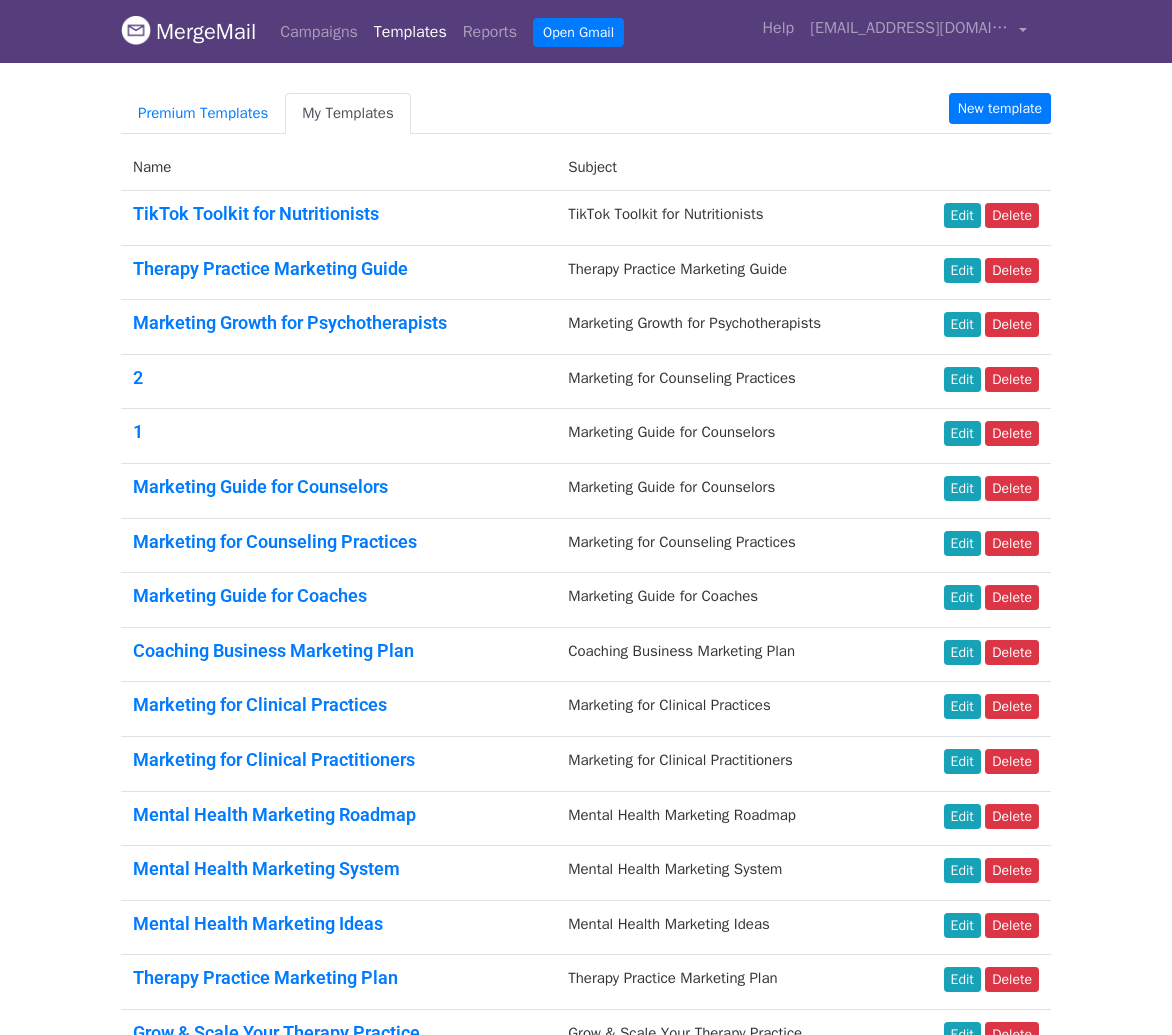 scroll, scrollTop: 0, scrollLeft: 0, axis: both 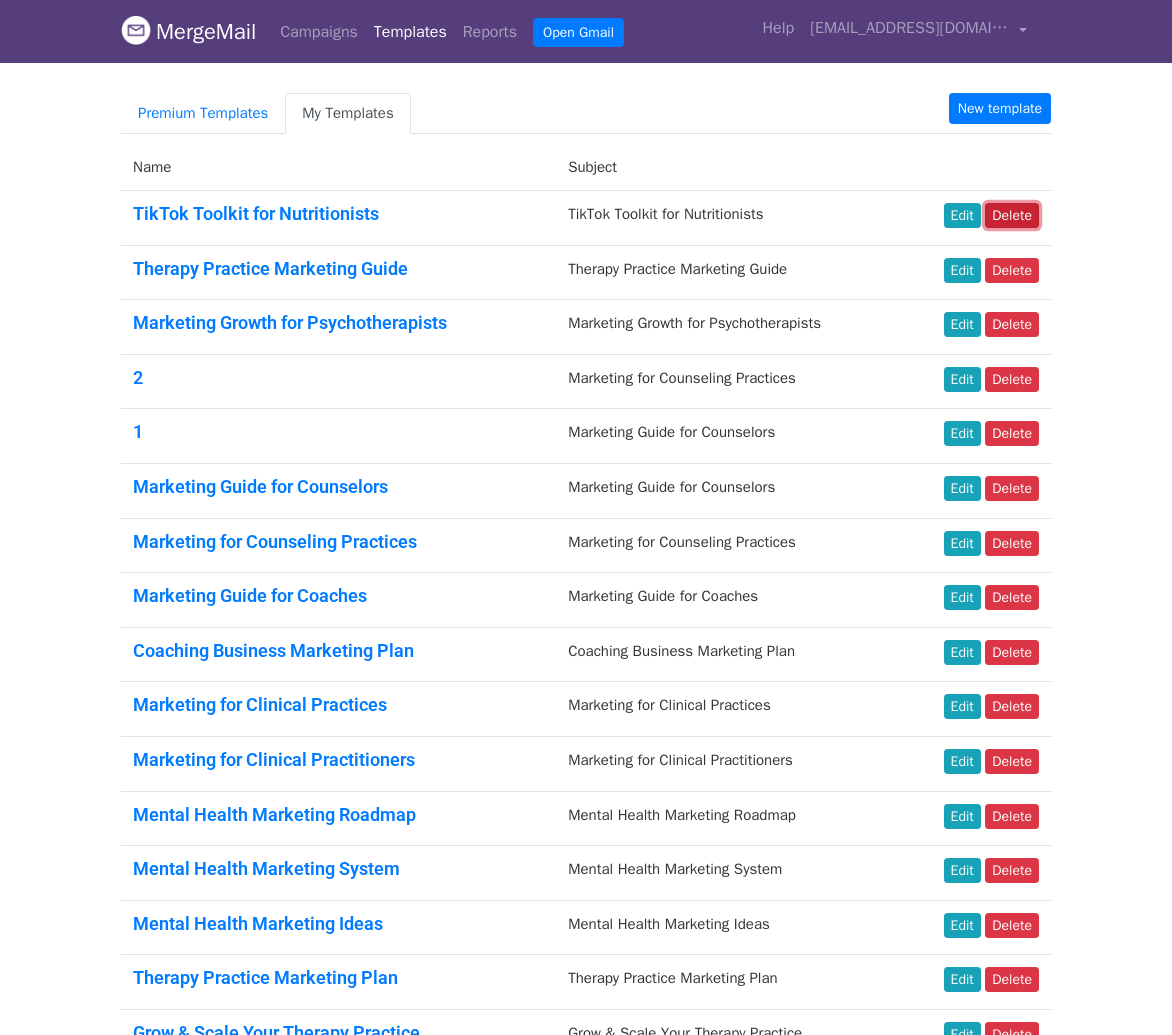 click on "Delete" at bounding box center (1012, 215) 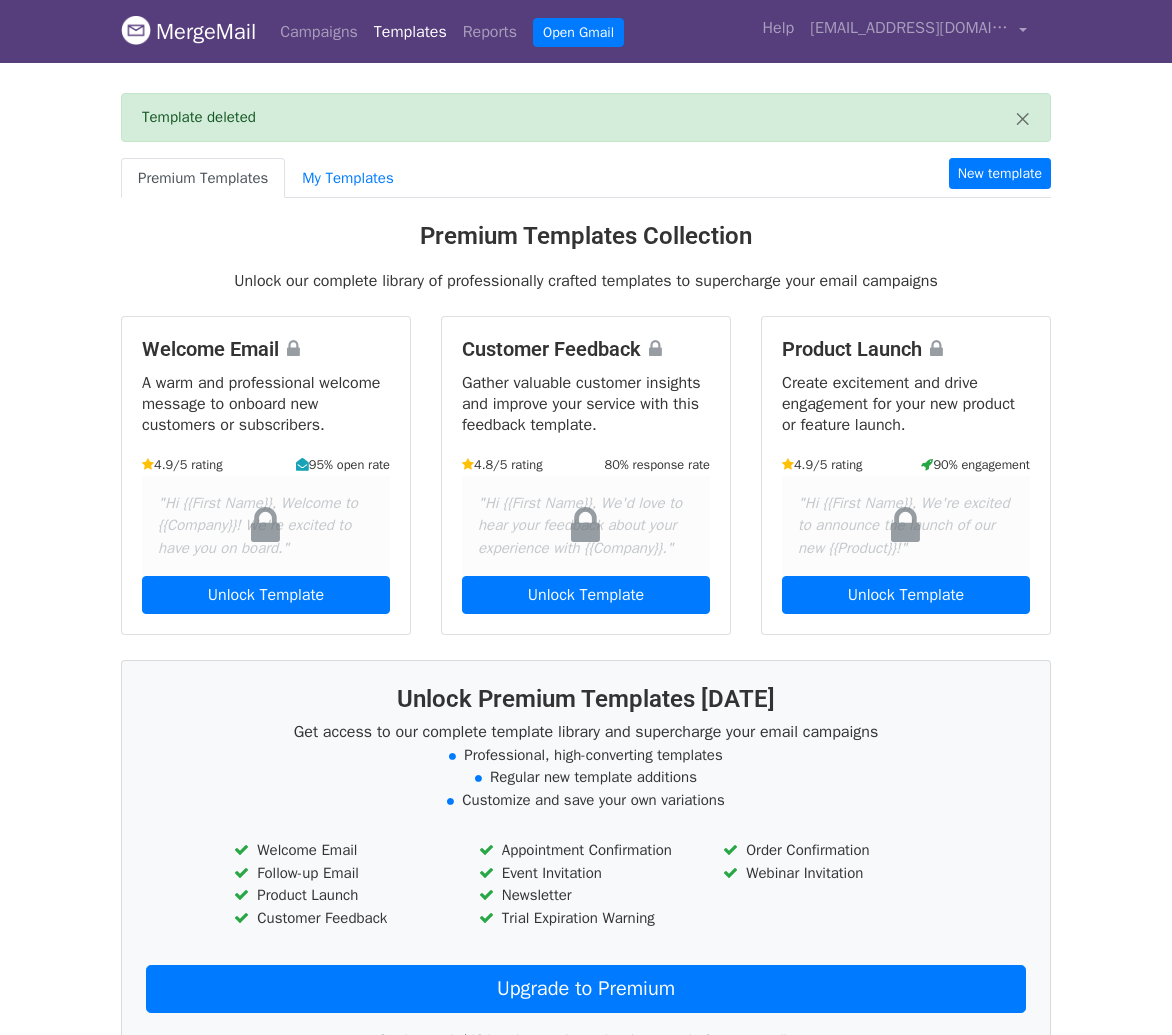 scroll, scrollTop: 0, scrollLeft: 0, axis: both 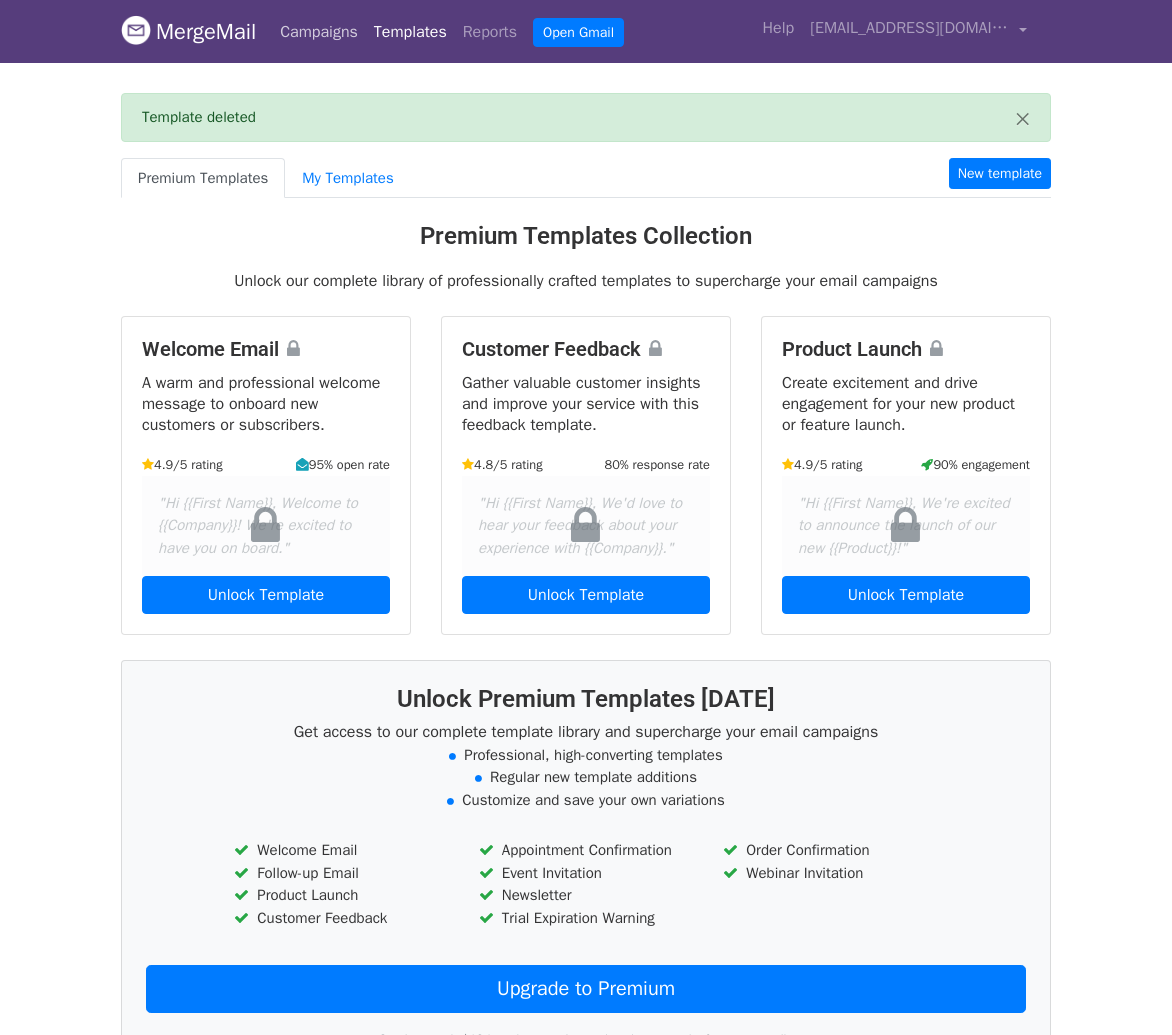 click on "Campaigns" at bounding box center [319, 32] 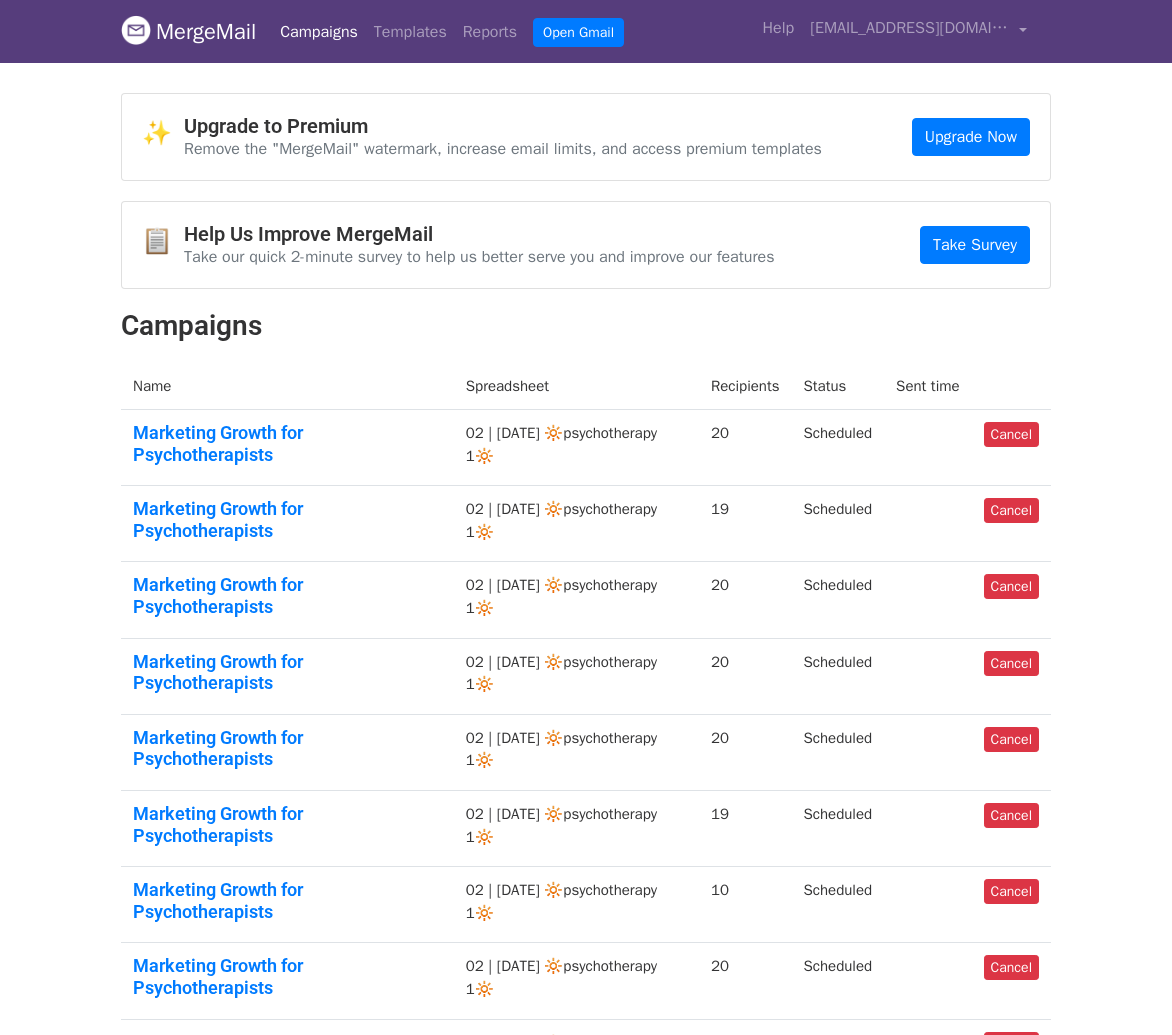 scroll, scrollTop: 0, scrollLeft: 0, axis: both 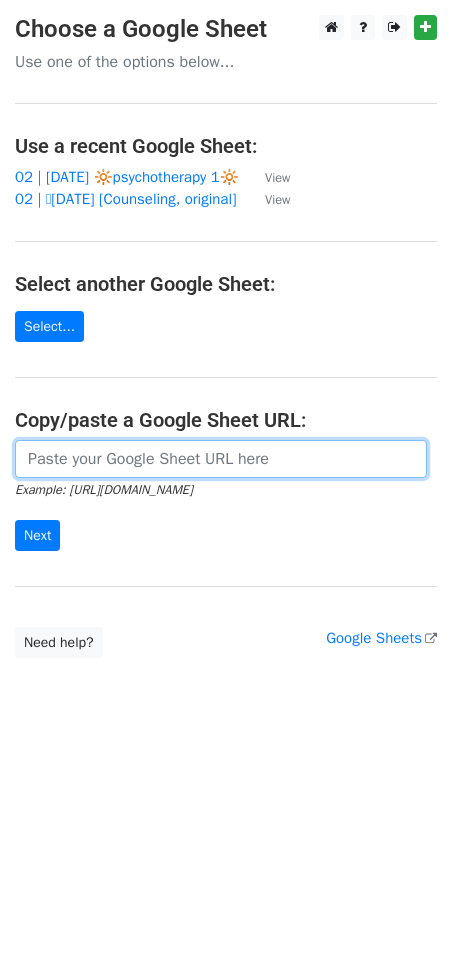 click at bounding box center [221, 459] 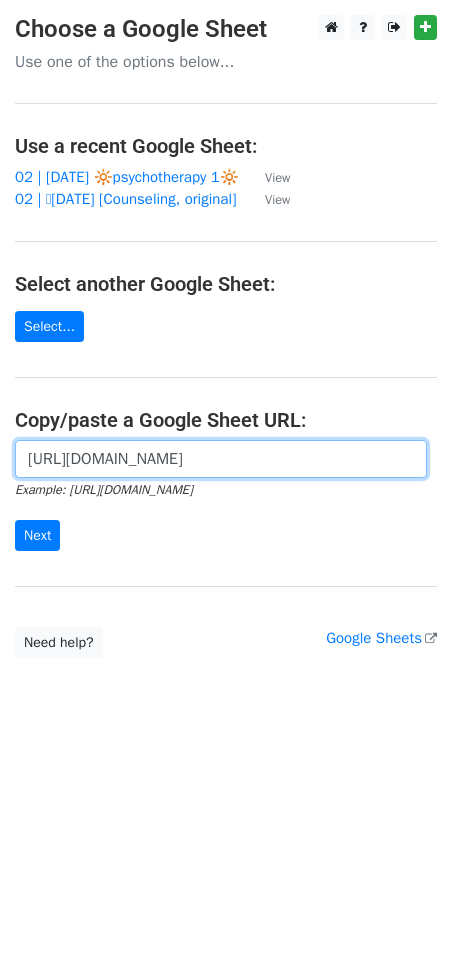 scroll, scrollTop: 0, scrollLeft: 608, axis: horizontal 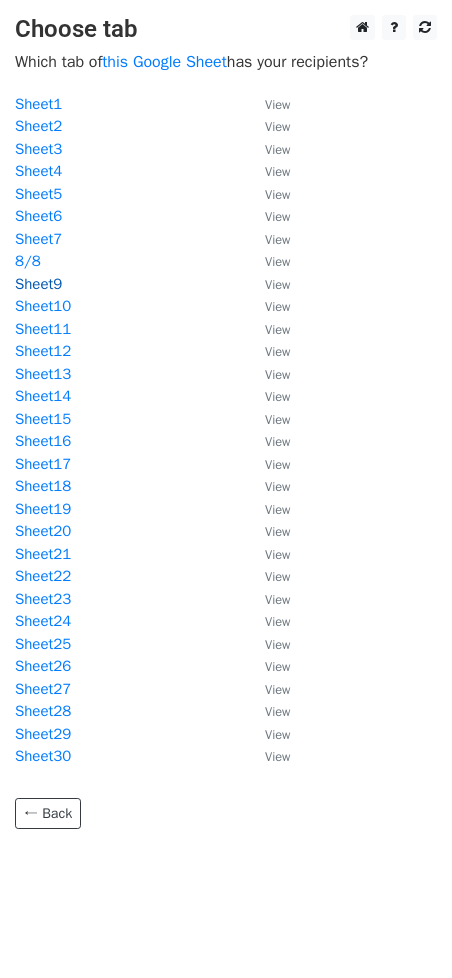 click on "Sheet9" at bounding box center (38, 284) 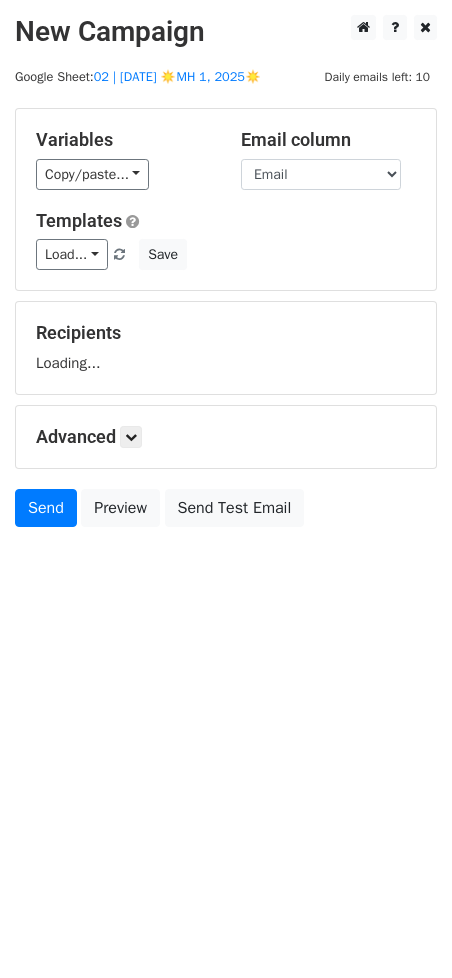 scroll, scrollTop: 0, scrollLeft: 0, axis: both 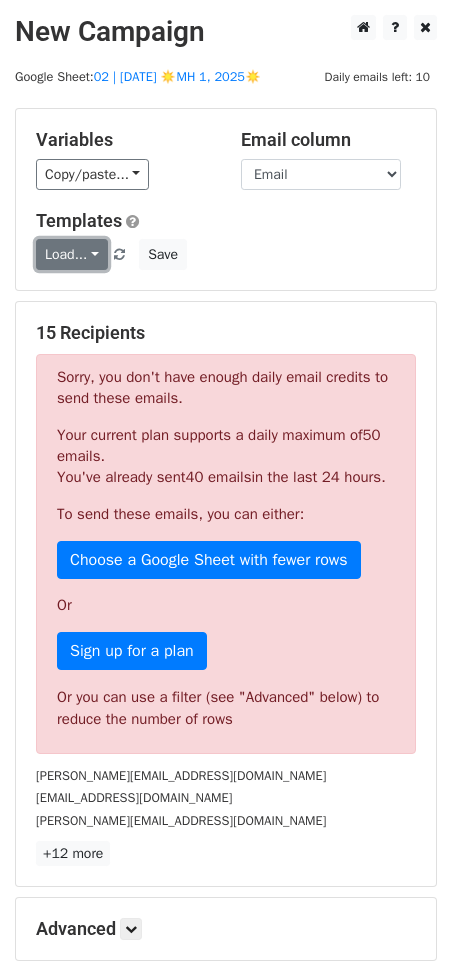 click on "Load..." at bounding box center (72, 254) 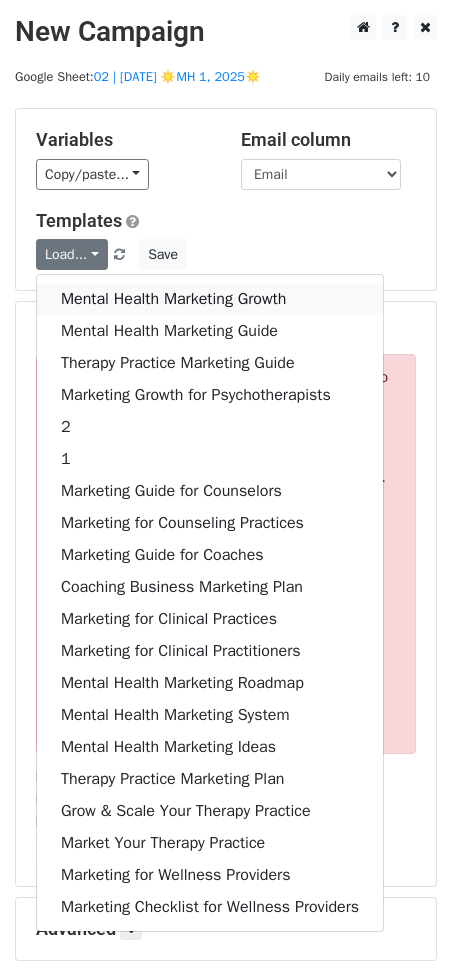 click on "Mental Health Marketing Growth" at bounding box center [210, 299] 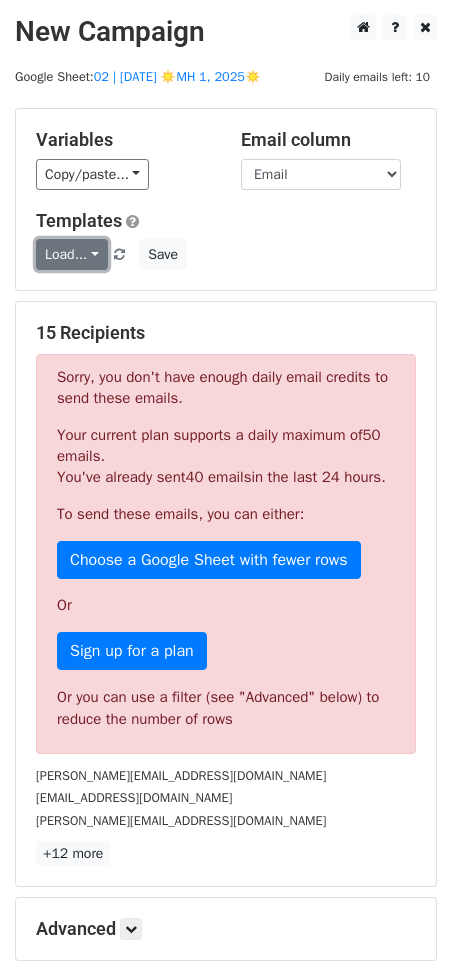 click on "Load..." at bounding box center [72, 254] 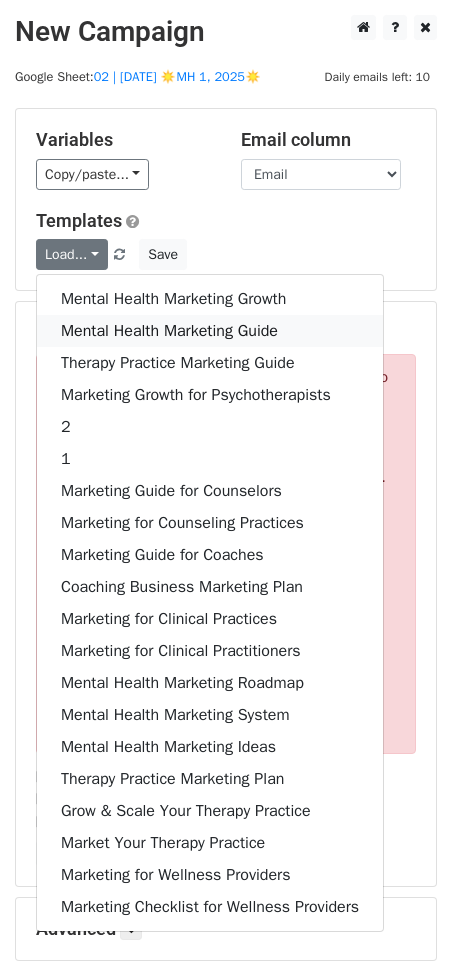 click on "Mental Health Marketing Guide" at bounding box center [210, 331] 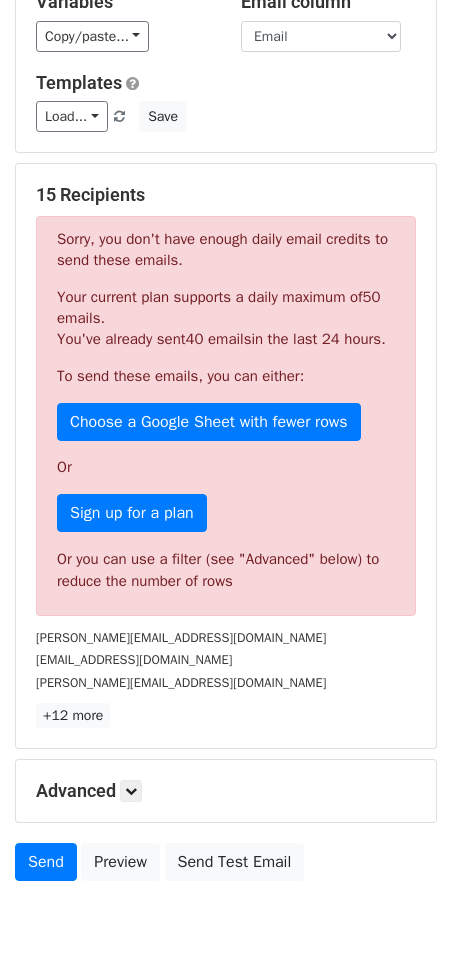 scroll, scrollTop: 232, scrollLeft: 0, axis: vertical 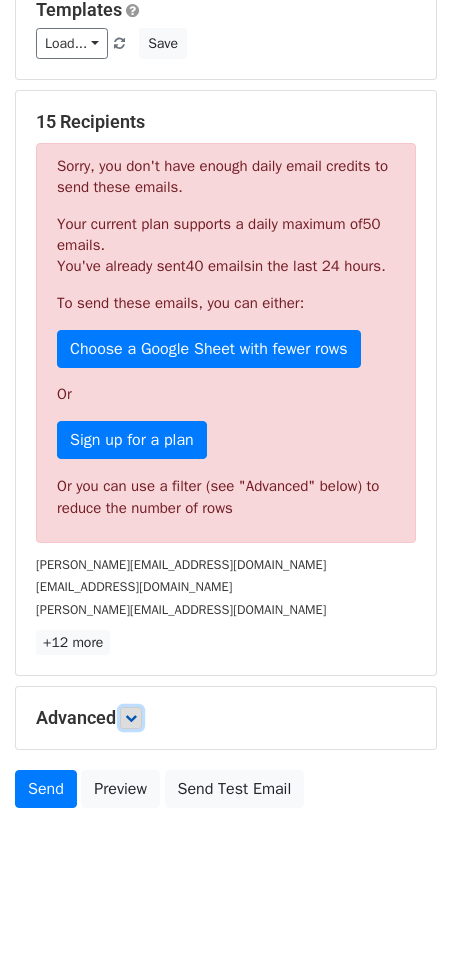 click at bounding box center [131, 718] 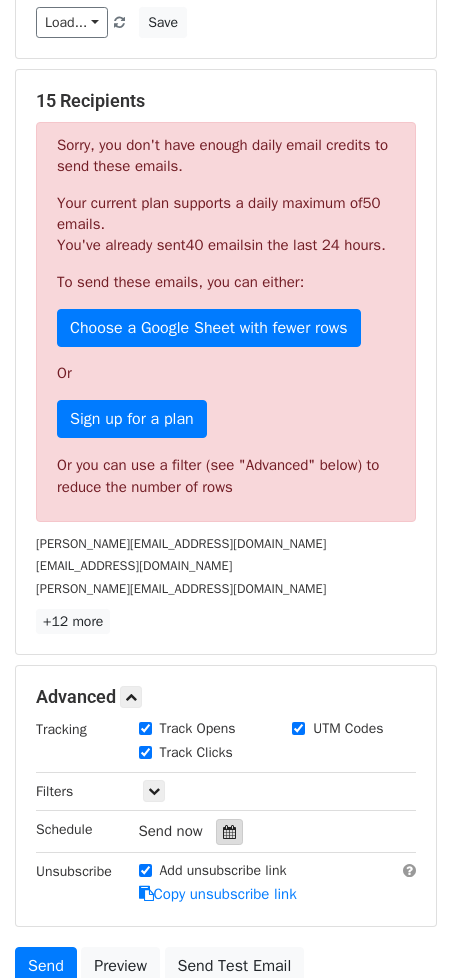 click at bounding box center (229, 832) 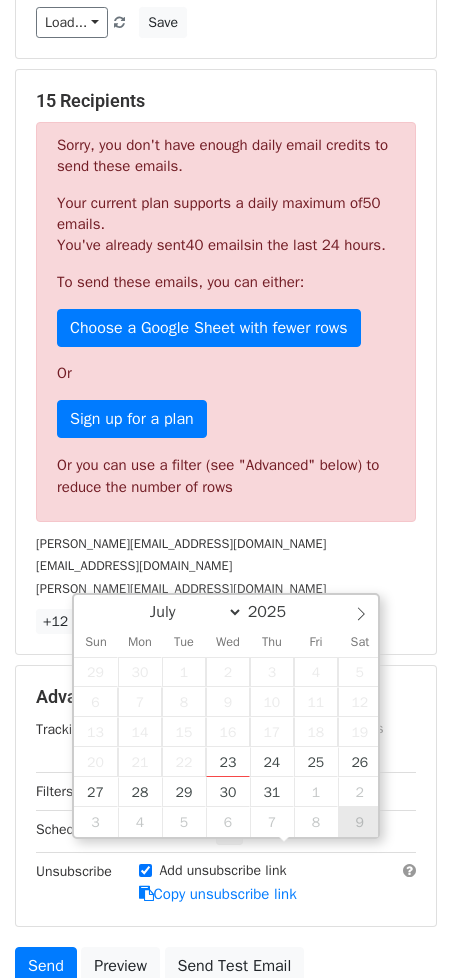 type on "2025-08-09 12:00" 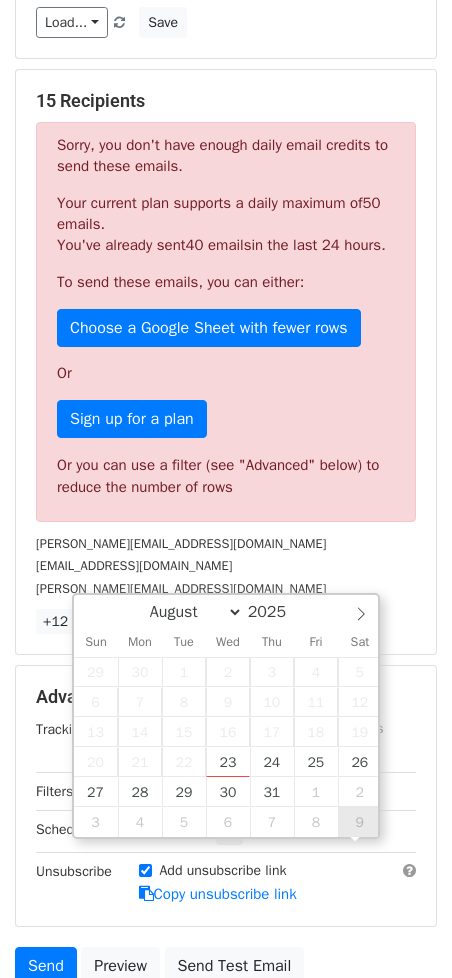scroll, scrollTop: 1, scrollLeft: 0, axis: vertical 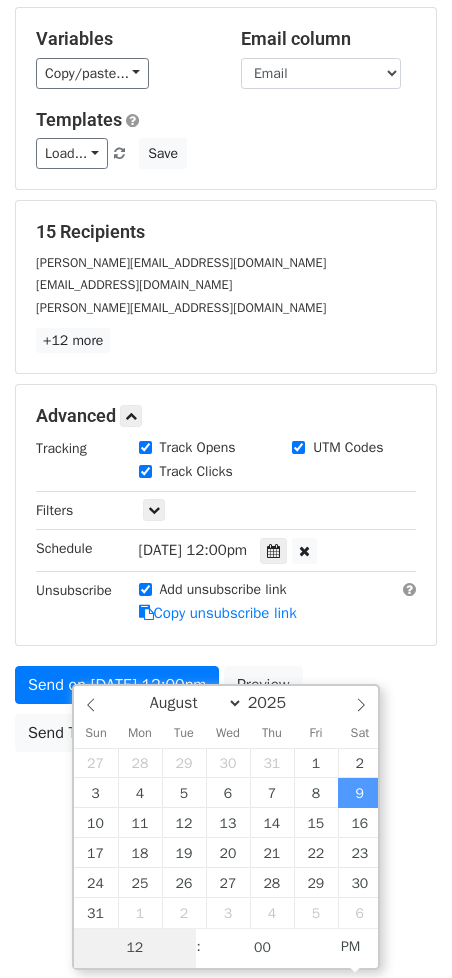 type on "4" 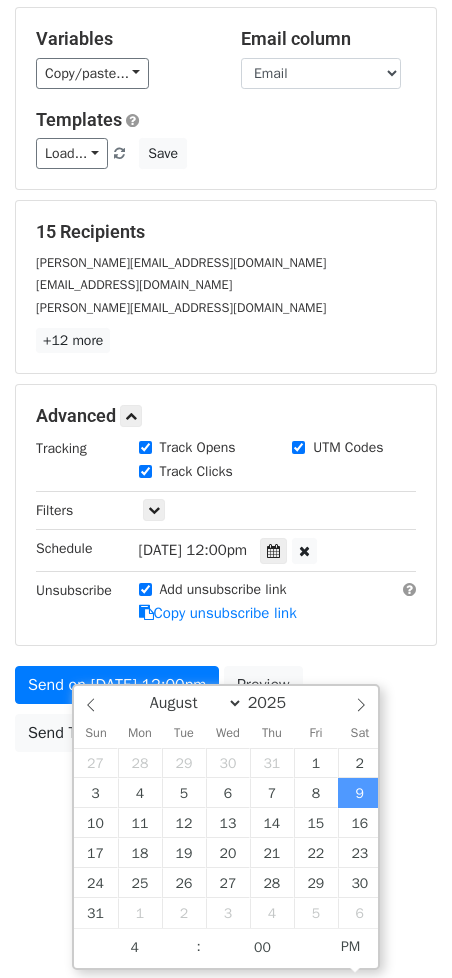 type on "2025-08-09 16:00" 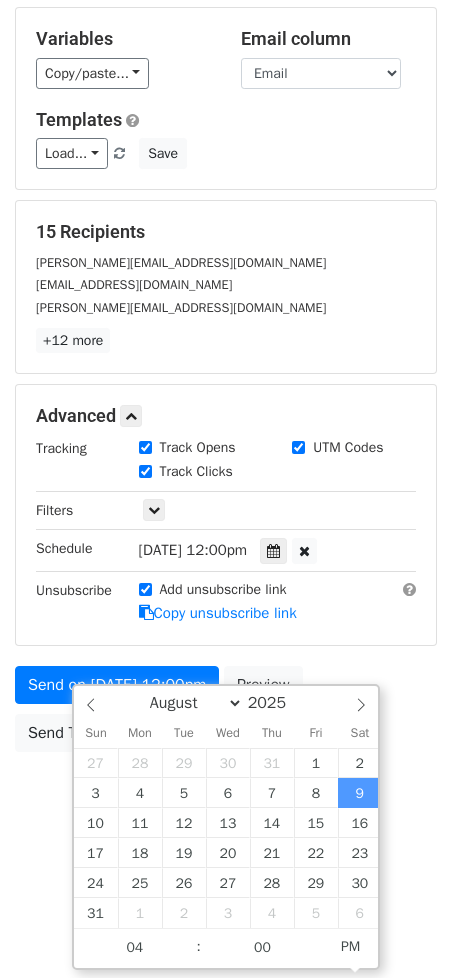 scroll, scrollTop: 43, scrollLeft: 0, axis: vertical 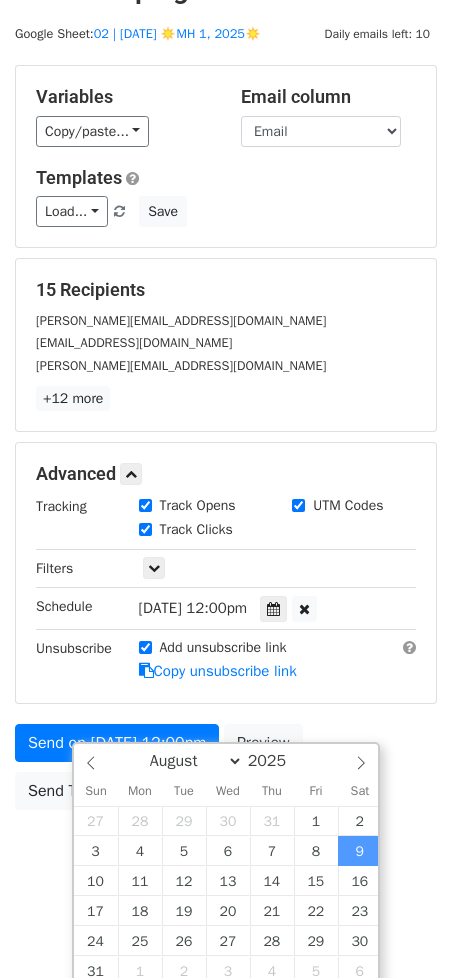 click on "New Campaign
Daily emails left: 10
Google Sheet:
02 | AUG 8 ☀️MH 1, 2025☀️
Variables
Copy/paste...
{{Name}}
{{Email}}
Email column
Name
Email
Templates
Load...
Mental Health Marketing Growth
Mental Health Marketing Guide
Therapy Practice Marketing Guide
Marketing Growth for Psychotherapists
2
1
Marketing Guide for Counselors
Marketing for Counseling Practices
Marketing Guide for Coaches
Coaching Business Marketing Plan
Marketing for Clinical Practices
Marketing for Clinical Practitioners
Mental Health Marketing Roadmap
Mental Health Marketing System
Mental Health Marketing Ideas
Therapy Practice Marketing Plan
Grow & Scale Your Therapy Practice
Market Your Therapy Practice
Marketing for Wellness Providers
Marketing Checklist for Wellness Providers
Save
15 Recipients
linda@shelterwoodcollective.com" at bounding box center (226, 396) 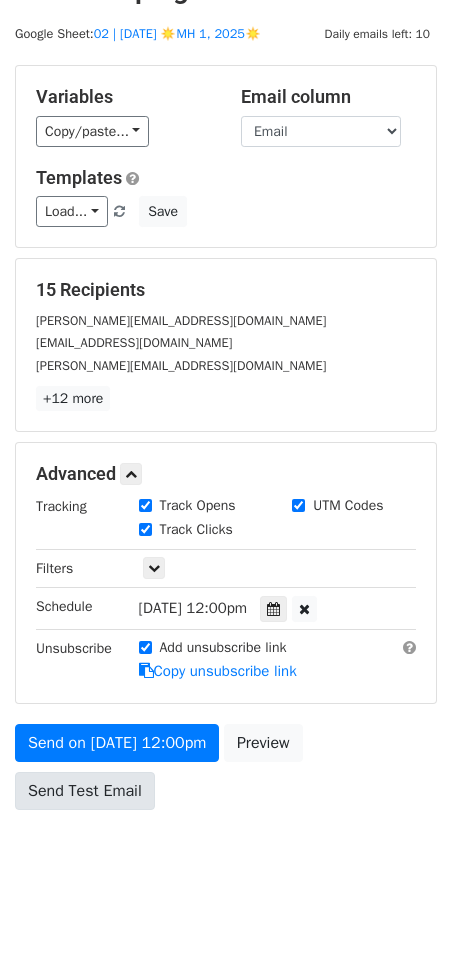 scroll, scrollTop: 0, scrollLeft: 0, axis: both 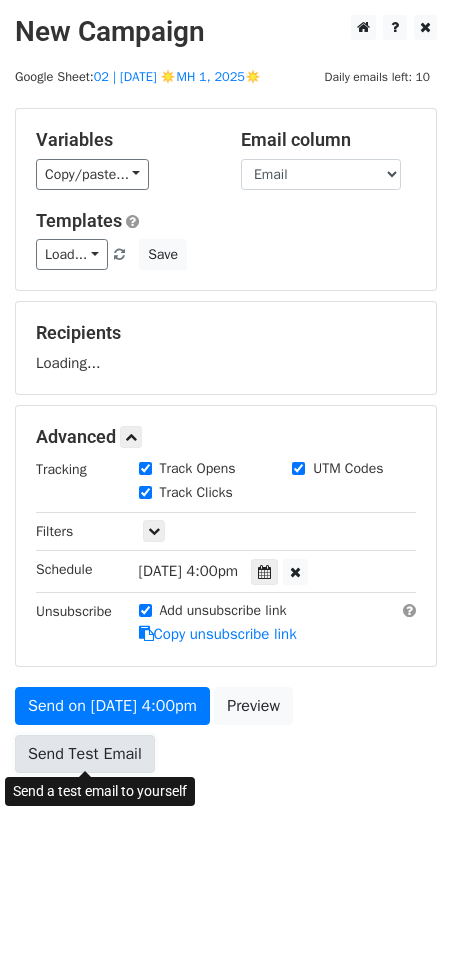 click on "Send Test Email" at bounding box center (85, 754) 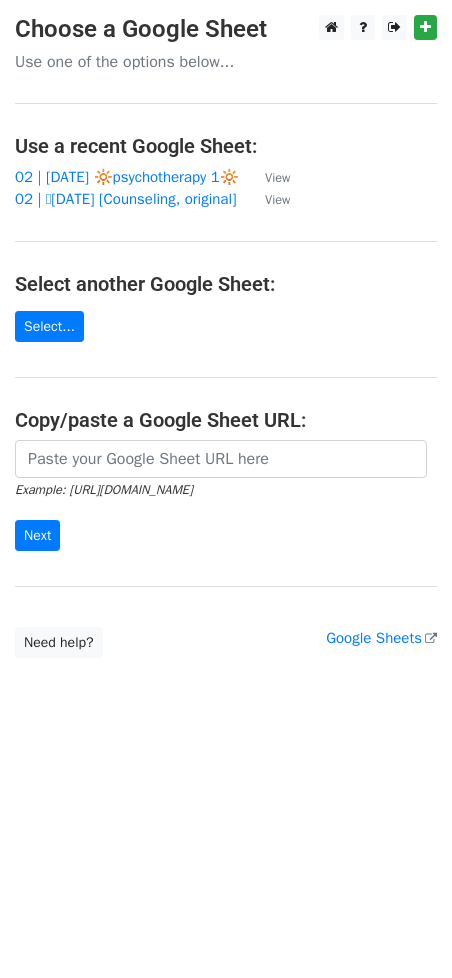 scroll, scrollTop: 0, scrollLeft: 0, axis: both 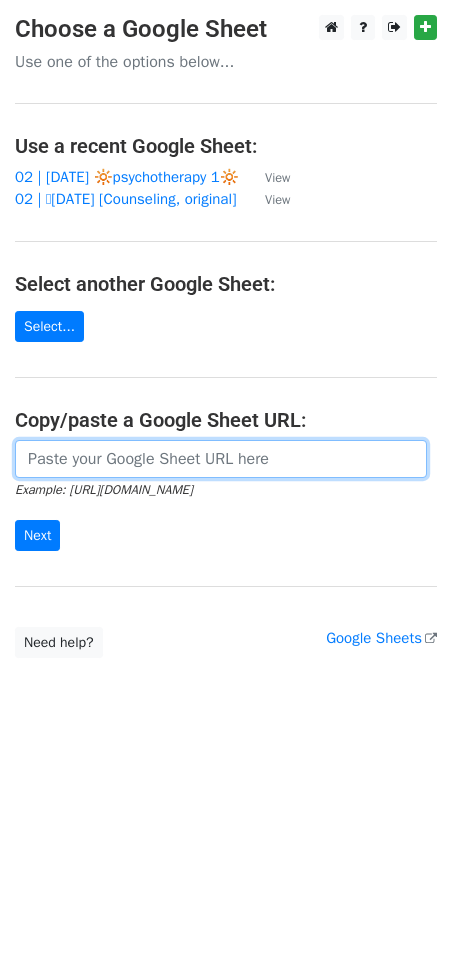 click at bounding box center [221, 459] 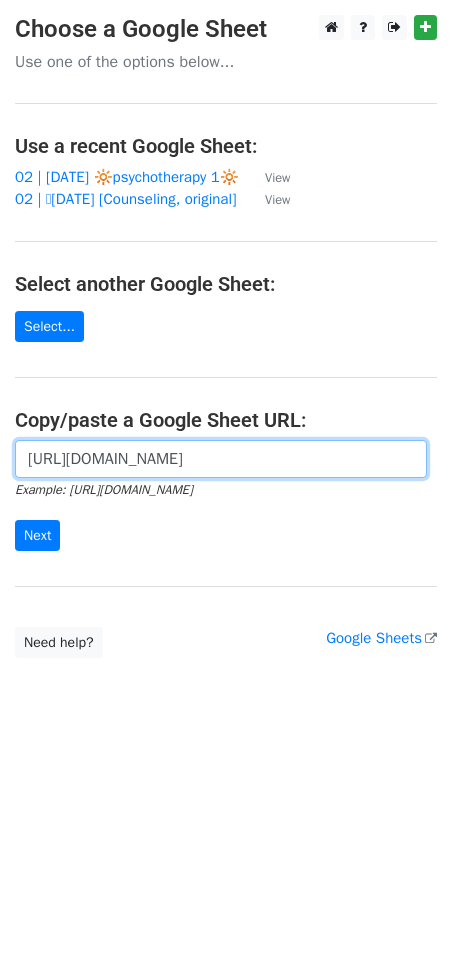 scroll, scrollTop: 0, scrollLeft: 608, axis: horizontal 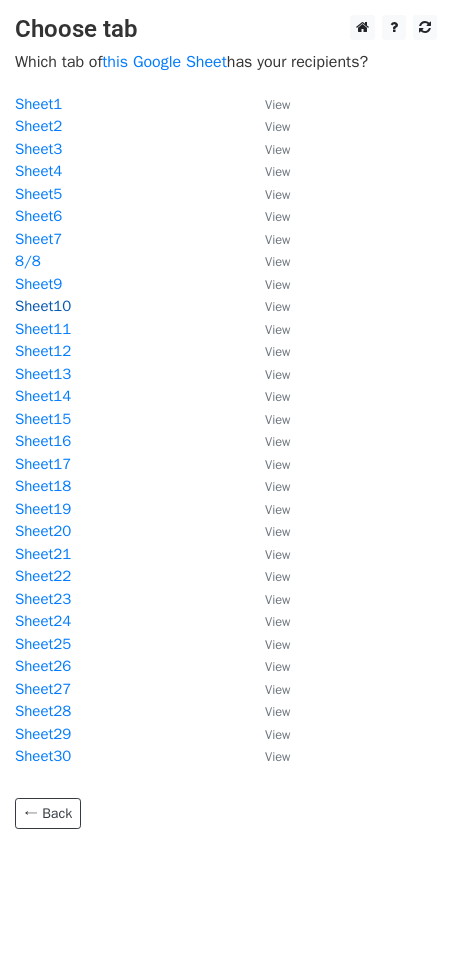 click on "Sheet10" at bounding box center [43, 306] 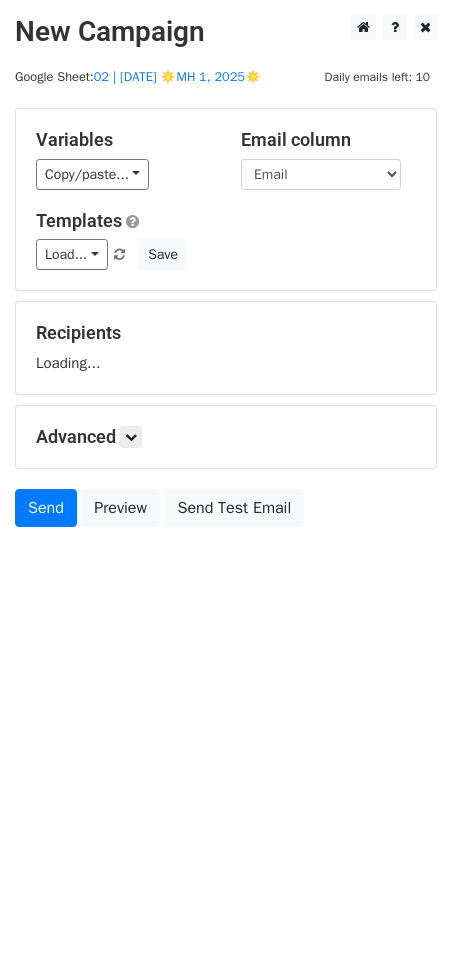 scroll, scrollTop: 0, scrollLeft: 0, axis: both 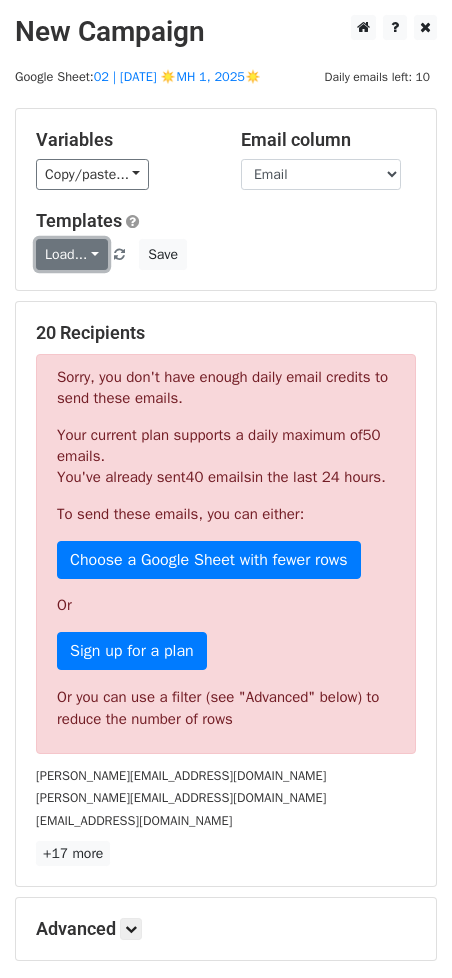 click on "Load..." at bounding box center [72, 254] 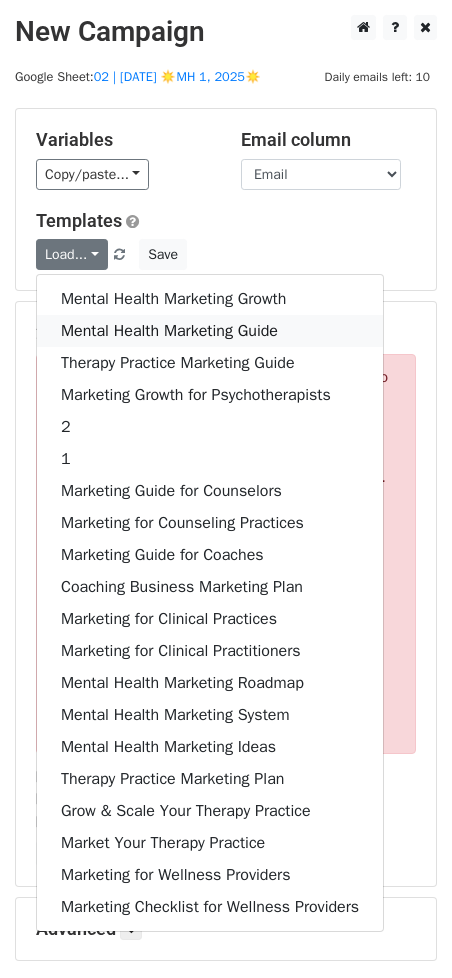 click on "Mental Health Marketing Guide" at bounding box center [210, 331] 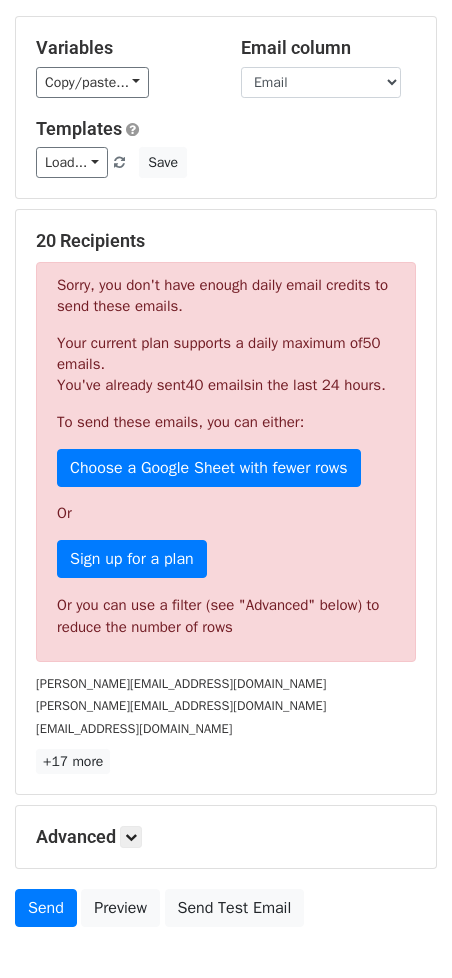 scroll, scrollTop: 232, scrollLeft: 0, axis: vertical 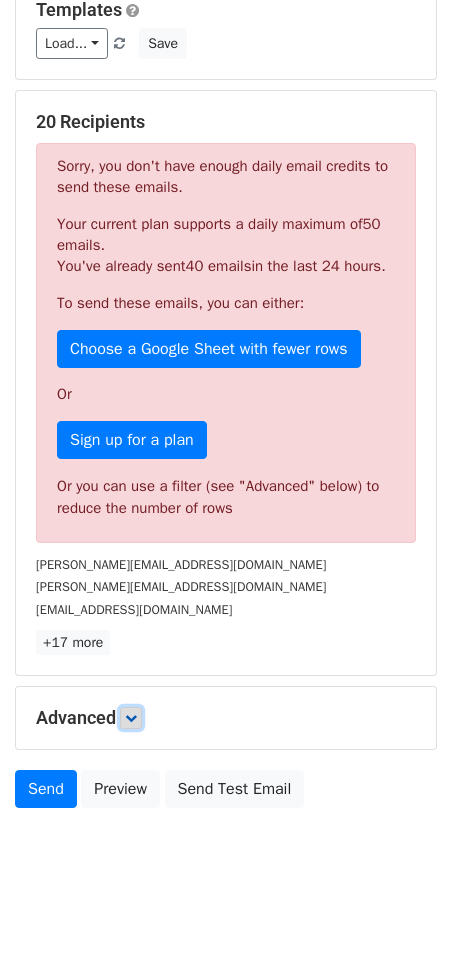 click at bounding box center (131, 718) 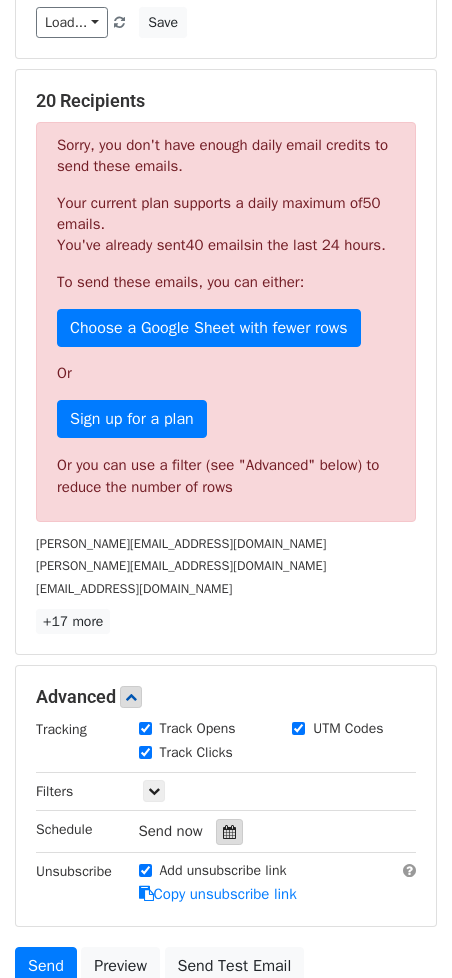 click at bounding box center (229, 832) 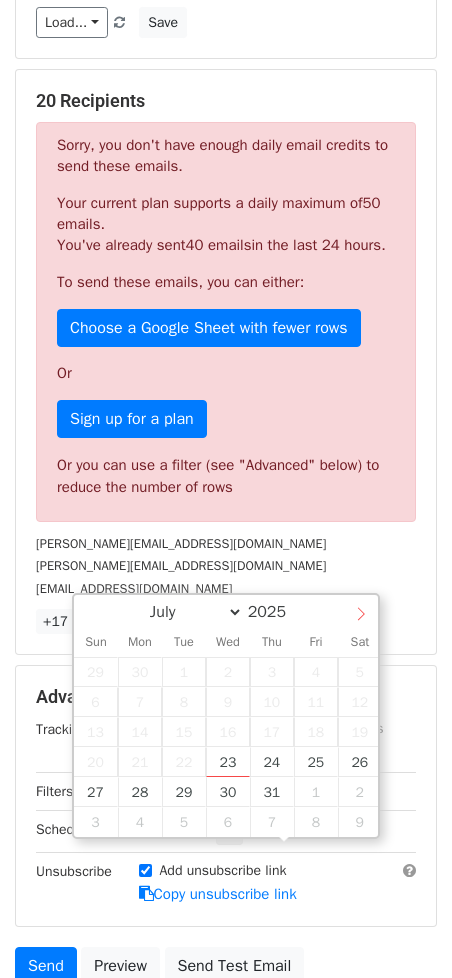 select on "7" 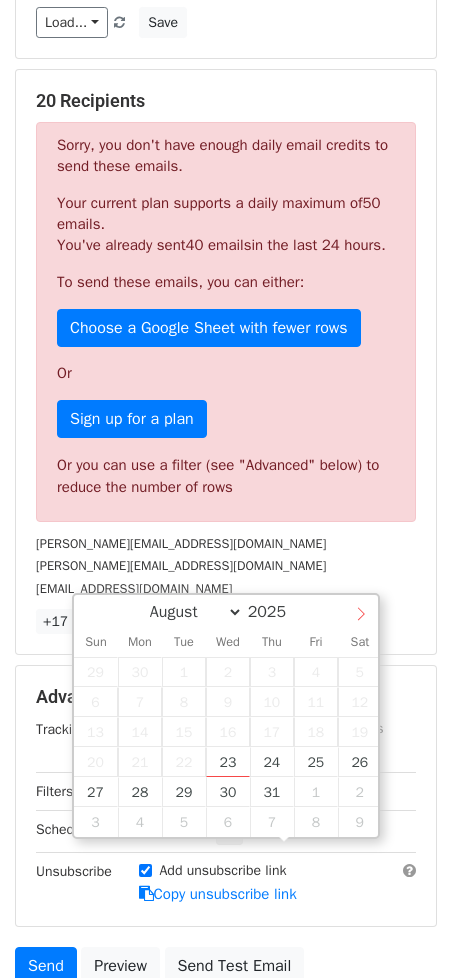 click 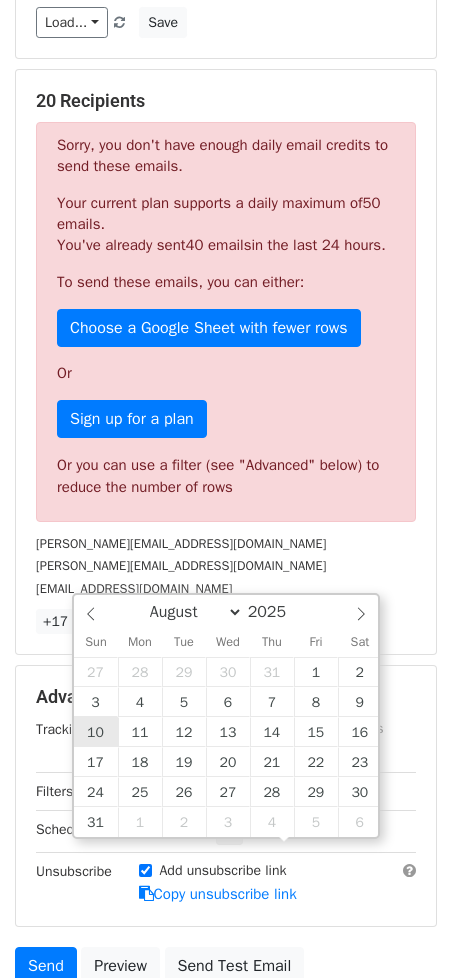 type on "2025-08-10 12:00" 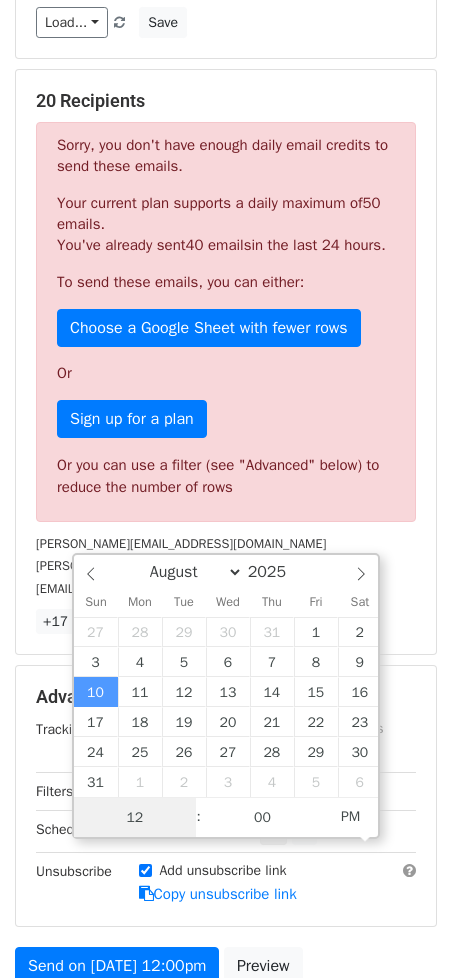 scroll, scrollTop: 1, scrollLeft: 0, axis: vertical 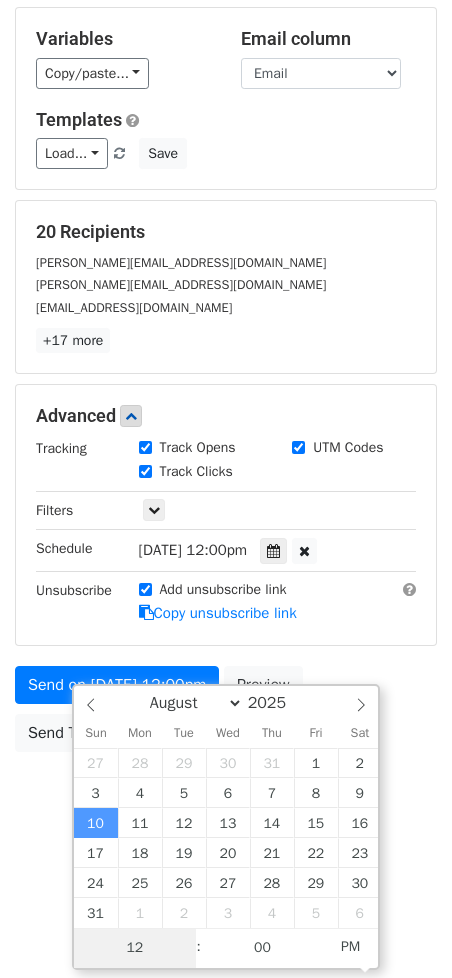 type on "4" 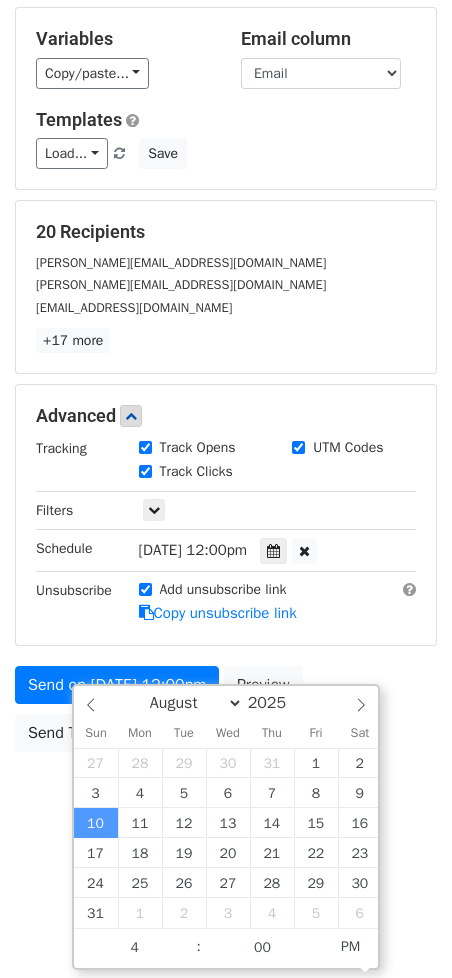 type on "2025-08-10 16:00" 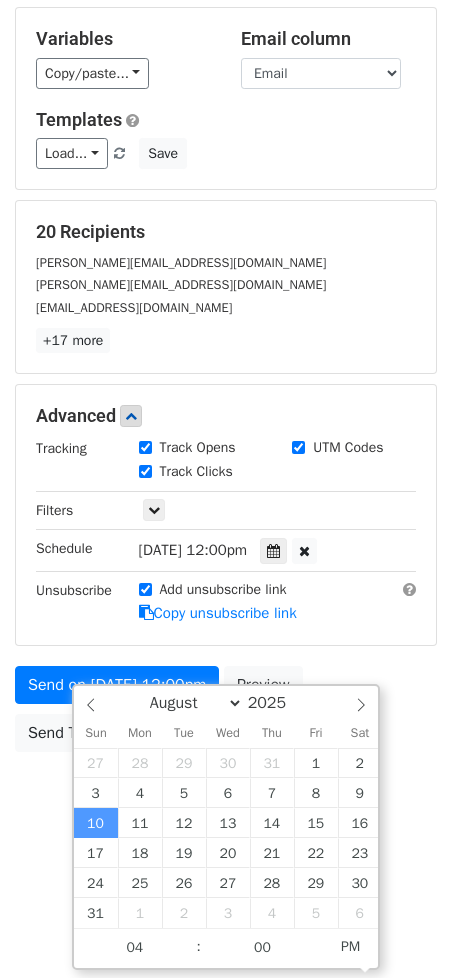 scroll, scrollTop: 43, scrollLeft: 0, axis: vertical 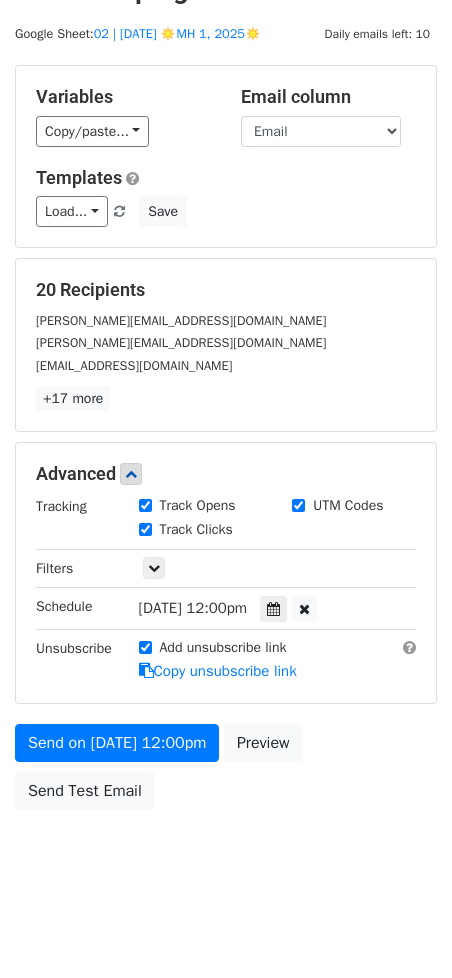 click on "New Campaign
Daily emails left: 10
Google Sheet:
02 | AUG 8 ☀️MH 1, 2025☀️
Variables
Copy/paste...
{{Name}}
{{Email}}
Email column
Name
Email
Templates
Load...
Mental Health Marketing Growth
Mental Health Marketing Guide
Therapy Practice Marketing Guide
Marketing Growth for Psychotherapists
2
1
Marketing Guide for Counselors
Marketing for Counseling Practices
Marketing Guide for Coaches
Coaching Business Marketing Plan
Marketing for Clinical Practices
Marketing for Clinical Practitioners
Mental Health Marketing Roadmap
Mental Health Marketing System
Mental Health Marketing Ideas
Therapy Practice Marketing Plan
Grow & Scale Your Therapy Practice
Market Your Therapy Practice
Marketing for Wellness Providers
Marketing Checklist for Wellness Providers
Save
20 Recipients
liz@tracypartnerships.com" at bounding box center (226, 436) 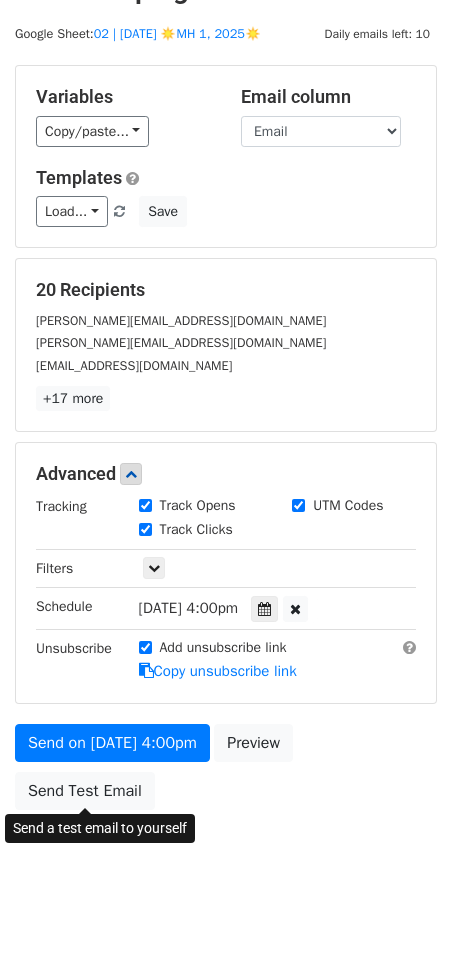 scroll, scrollTop: 0, scrollLeft: 0, axis: both 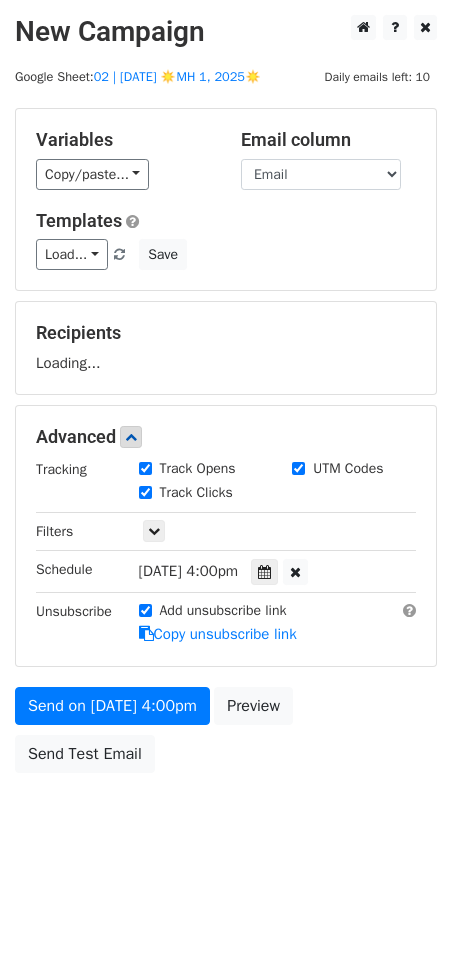 click on "New Campaign
Daily emails left: 10
Google Sheet:
02 | AUG 8 ☀️MH 1, 2025☀️
Variables
Copy/paste...
{{Name}}
{{Email}}
Email column
Name
Email
Templates
Load...
Mental Health Marketing Growth
Mental Health Marketing Guide
Therapy Practice Marketing Guide
Marketing Growth for Psychotherapists
2
1
Marketing Guide for Counselors
Marketing for Counseling Practices
Marketing Guide for Coaches
Coaching Business Marketing Plan
Marketing for Clinical Practices
Marketing for Clinical Practitioners
Mental Health Marketing Roadmap
Mental Health Marketing System
Mental Health Marketing Ideas
Therapy Practice Marketing Plan
Grow & Scale Your Therapy Practice
Market Your Therapy Practice
Marketing for Wellness Providers
Marketing Checklist for Wellness Providers
Save
Recipients Loading...
Advanced
Tracking" at bounding box center [226, 439] 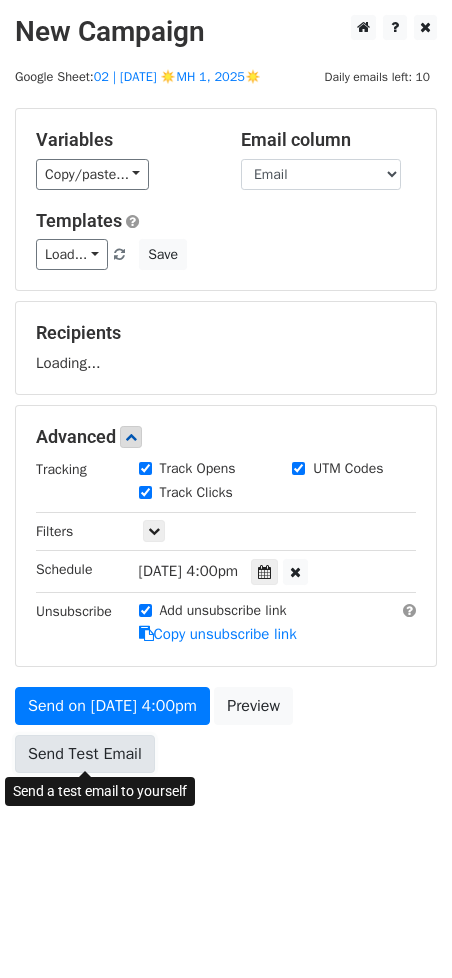 click on "Variables
Copy/paste...
{{Name}}
{{Email}}
Email column
Name
Email
Templates
Load...
Mental Health Marketing Growth
Mental Health Marketing Guide
Therapy Practice Marketing Guide
Marketing Growth for Psychotherapists
2
1
Marketing Guide for Counselors
Marketing for Counseling Practices
Marketing Guide for Coaches
Coaching Business Marketing Plan
Marketing for Clinical Practices
Marketing for Clinical Practitioners
Mental Health Marketing Roadmap
Mental Health Marketing System
Mental Health Marketing Ideas
Therapy Practice Marketing Plan
Grow & Scale Your Therapy Practice
Market Your Therapy Practice
Marketing for Wellness Providers
Marketing Checklist for Wellness Providers
Save
Recipients Loading...
Advanced
Tracking
Track Opens
UTM Codes
Track Clicks
Filters" at bounding box center (226, 445) 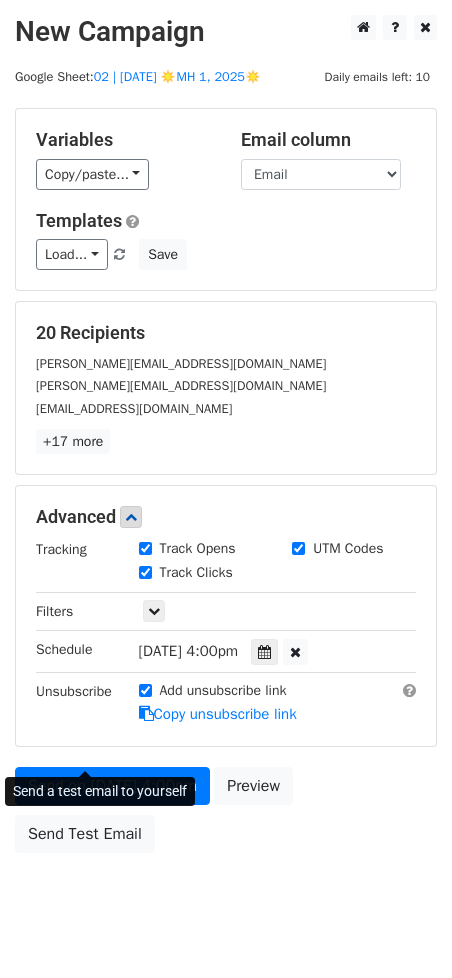 click on "Send a test email to yourself" at bounding box center [100, 792] 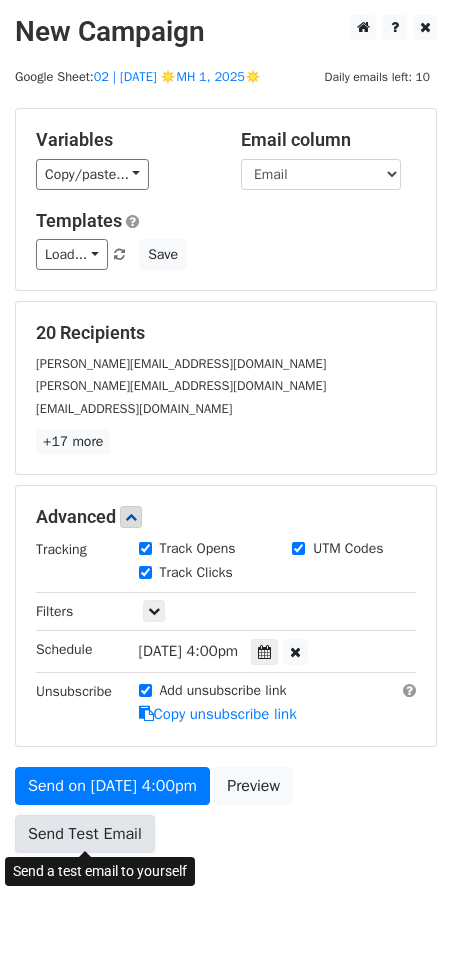 click on "Send Test Email" at bounding box center [85, 834] 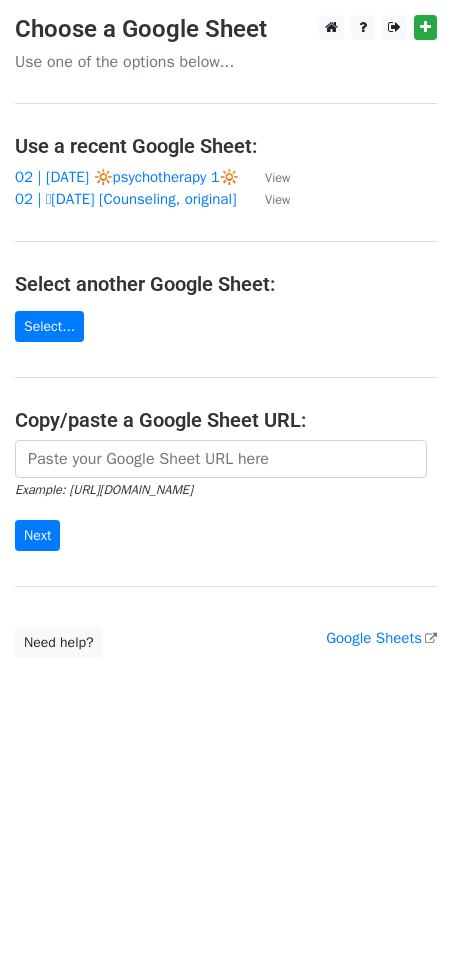 scroll, scrollTop: 0, scrollLeft: 0, axis: both 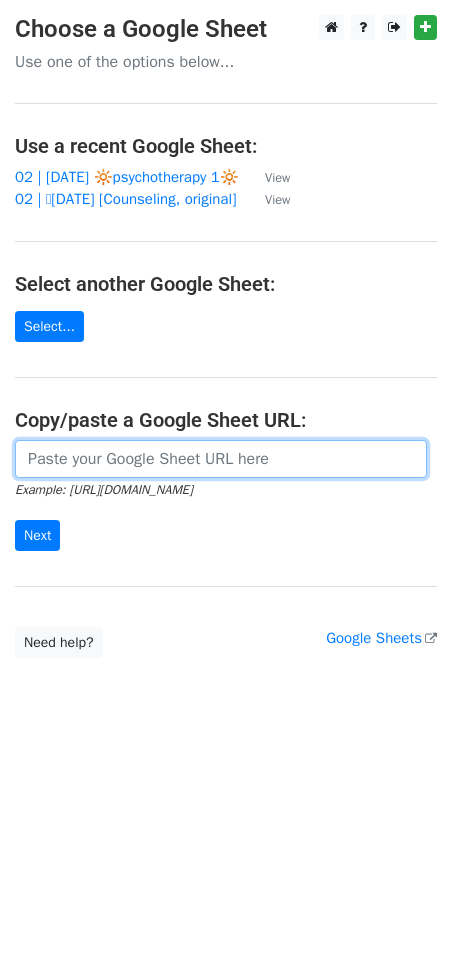 click at bounding box center (221, 459) 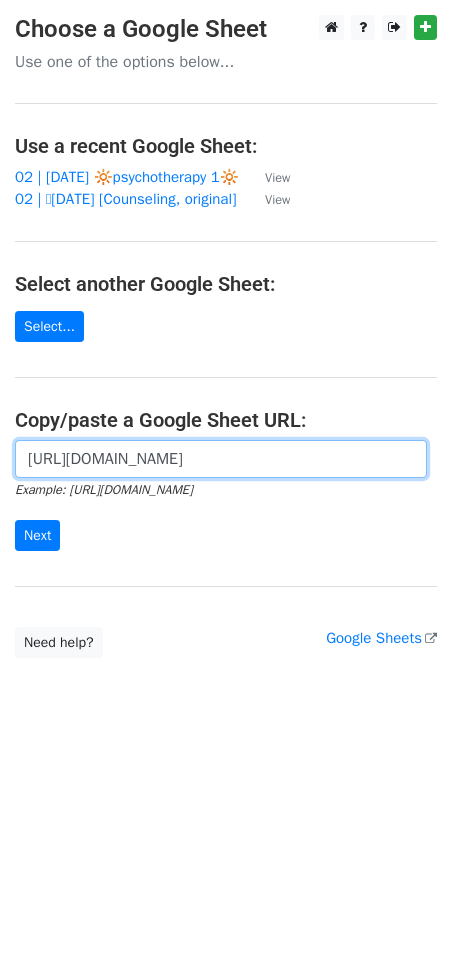 scroll, scrollTop: 0, scrollLeft: 608, axis: horizontal 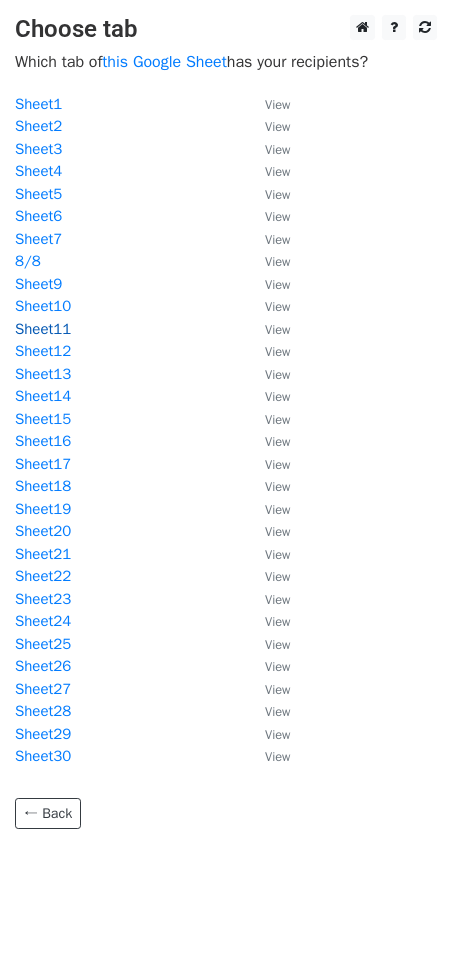 click on "Sheet11" at bounding box center [43, 329] 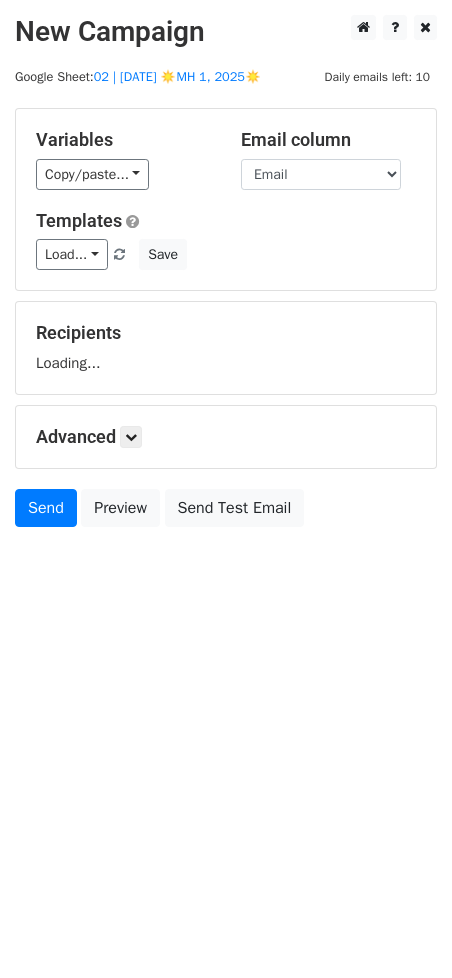 scroll, scrollTop: 0, scrollLeft: 0, axis: both 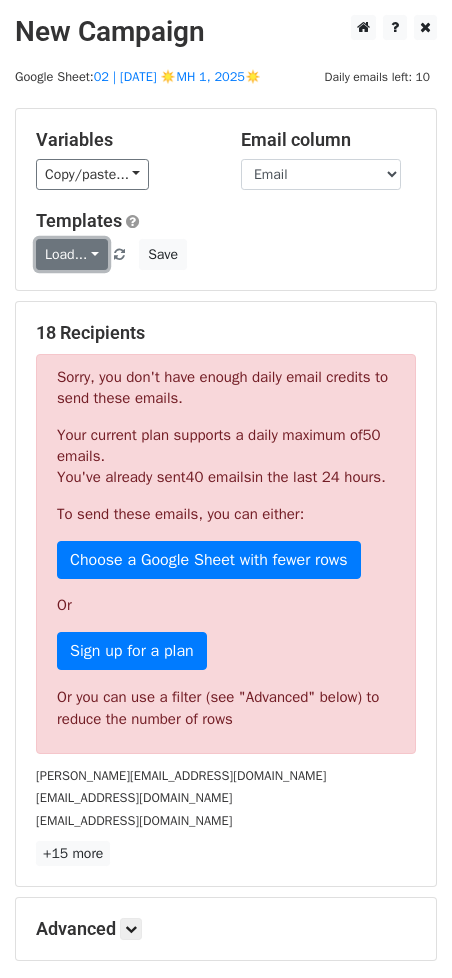 click on "Load..." at bounding box center (72, 254) 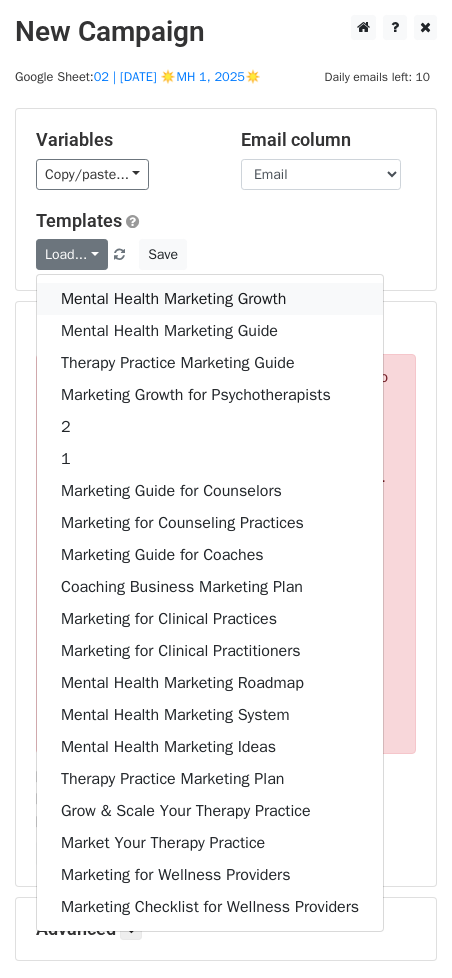 click on "Mental Health Marketing Growth" at bounding box center [210, 299] 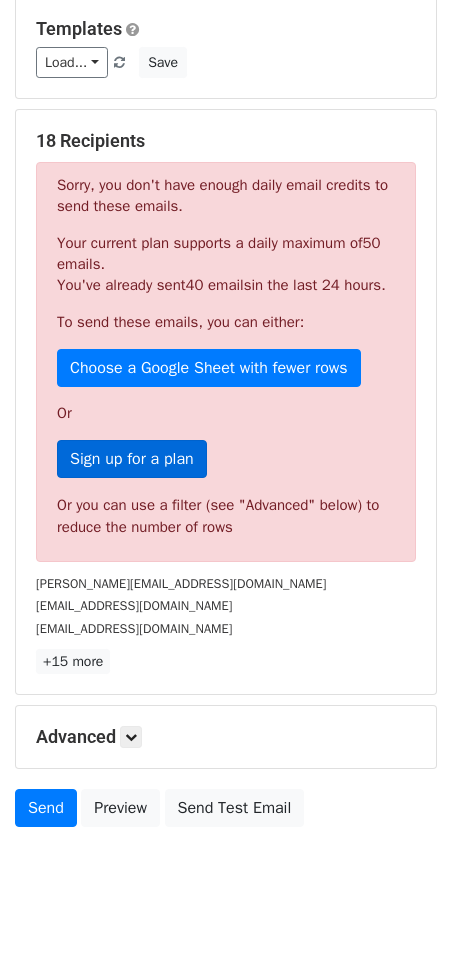 scroll, scrollTop: 232, scrollLeft: 0, axis: vertical 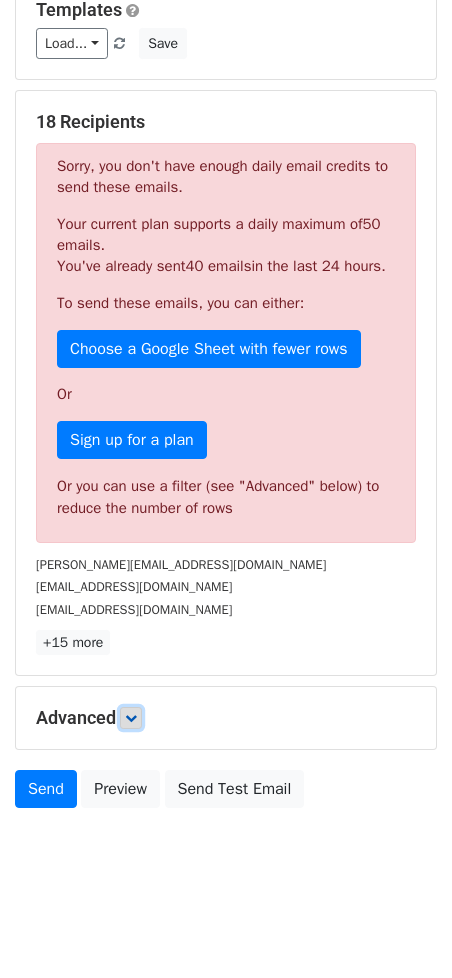 click at bounding box center [131, 718] 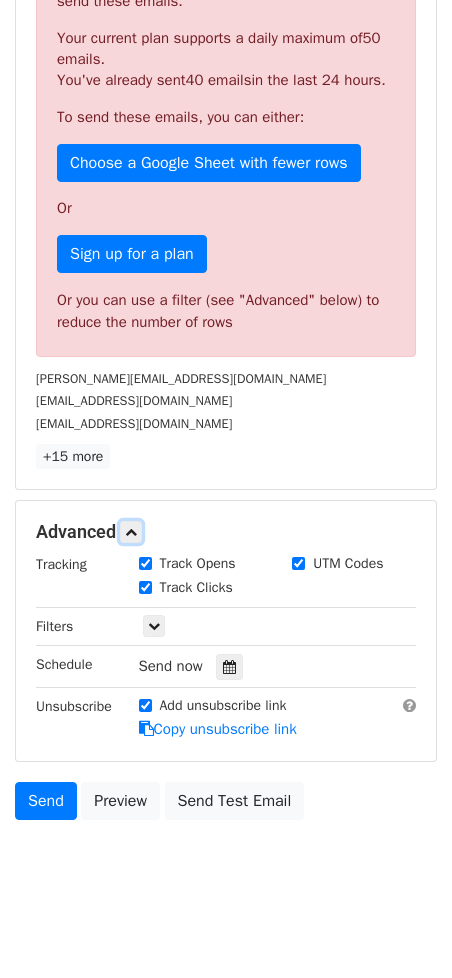 scroll, scrollTop: 428, scrollLeft: 0, axis: vertical 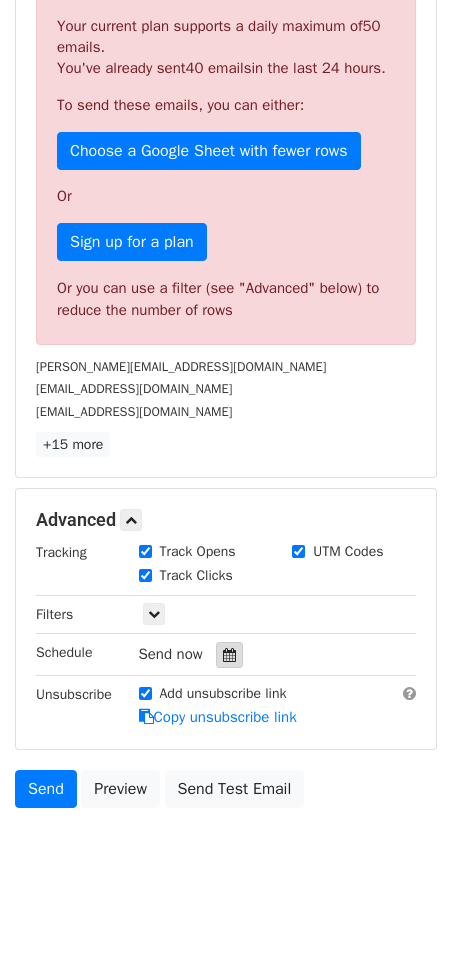 click at bounding box center (229, 655) 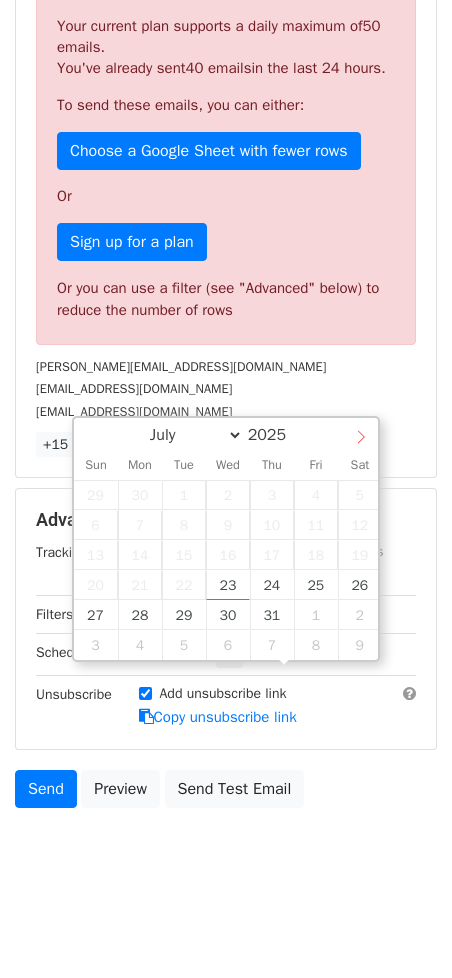 select on "7" 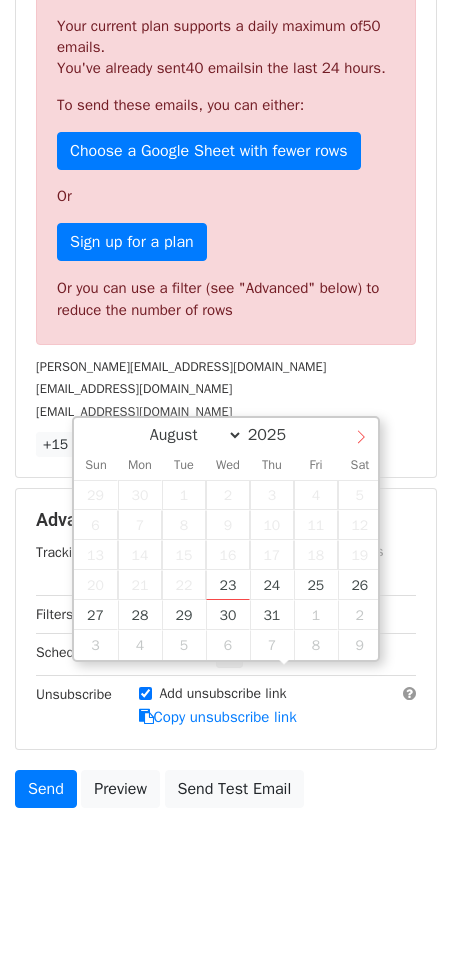 click at bounding box center (361, 435) 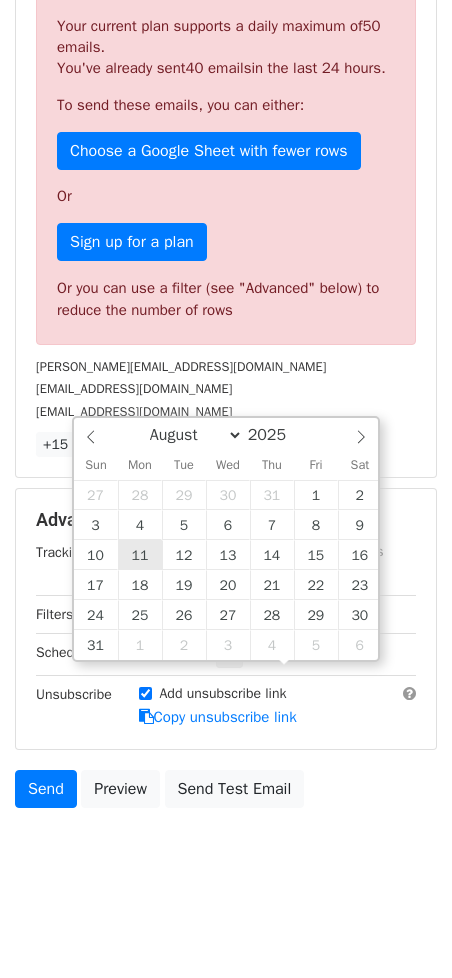 type on "[DATE] 12:00" 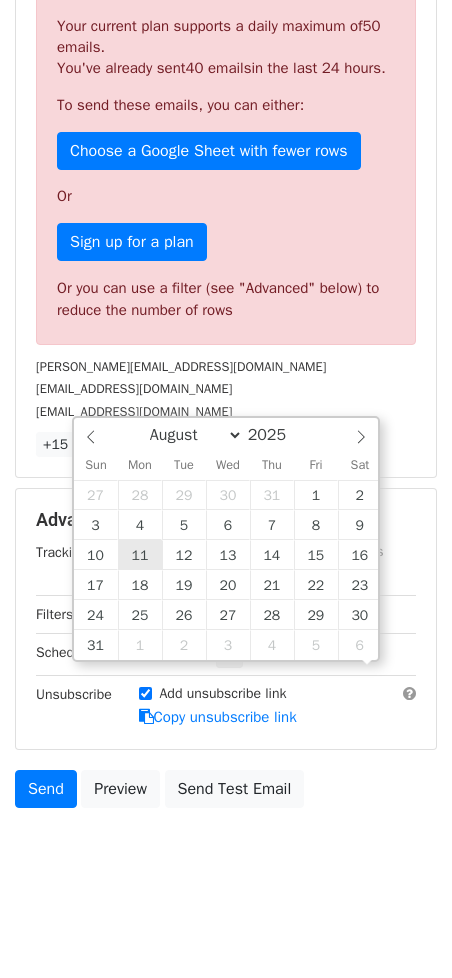 scroll, scrollTop: 1, scrollLeft: 0, axis: vertical 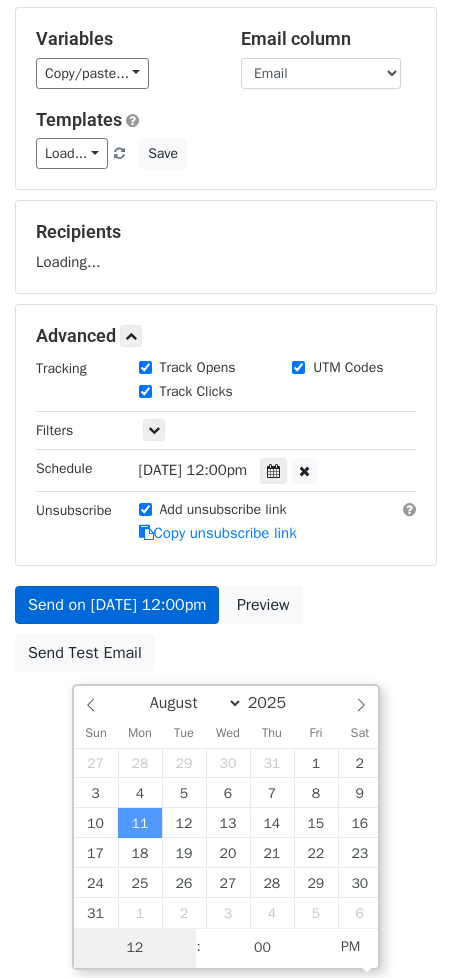 type on "4" 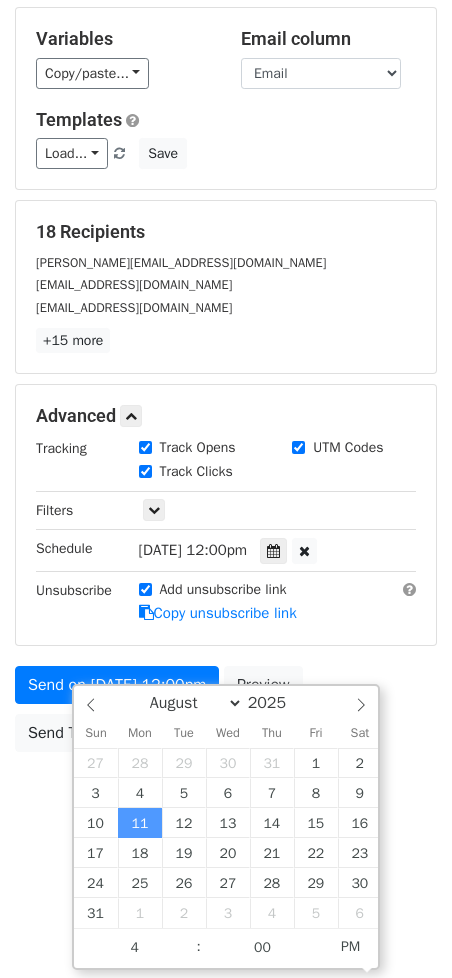 type on "[DATE] 16:00" 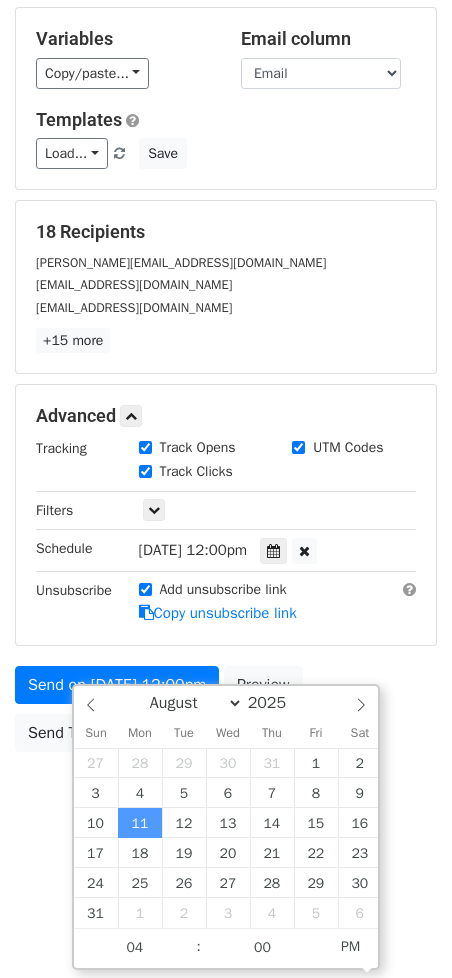 scroll, scrollTop: 43, scrollLeft: 0, axis: vertical 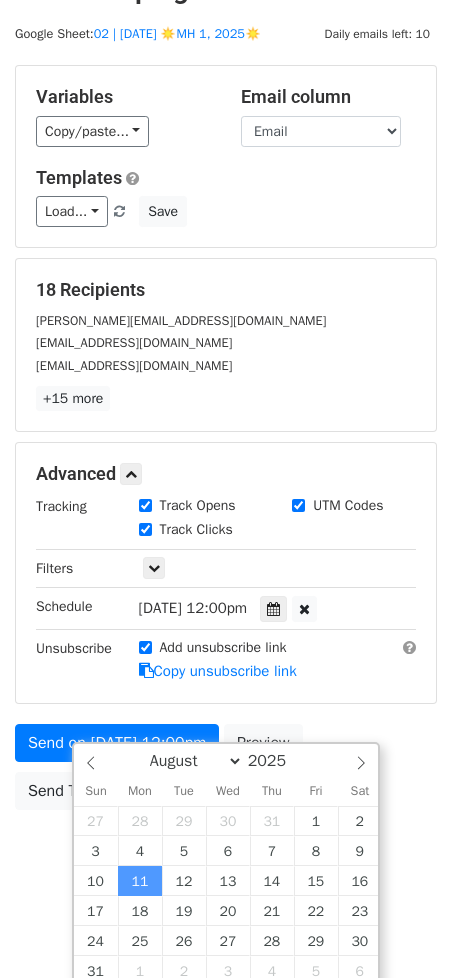 click on "New Campaign
Daily emails left: 10
Google Sheet:
02 | [DATE] ☀️MH 1, 2025☀️
Variables
Copy/paste...
{{Name}}
{{Email}}
Email column
Name
Email
Templates
Load...
Mental Health Marketing Growth
Mental Health Marketing Guide
Therapy Practice Marketing Guide
Marketing Growth for Psychotherapists
2
1
Marketing Guide for Counselors
Marketing for Counseling Practices
Marketing Guide for Coaches
Coaching Business Marketing Plan
Marketing for Clinical Practices
Marketing for Clinical Practitioners
Mental Health Marketing Roadmap
Mental Health Marketing System
Mental Health Marketing Ideas
Therapy Practice Marketing Plan
Grow & Scale Your Therapy Practice
Market Your Therapy Practice
Marketing for Wellness Providers
Marketing Checklist for Wellness Providers
Save
18 Recipients
[PERSON_NAME][EMAIL_ADDRESS][DOMAIN_NAME]" at bounding box center [226, 468] 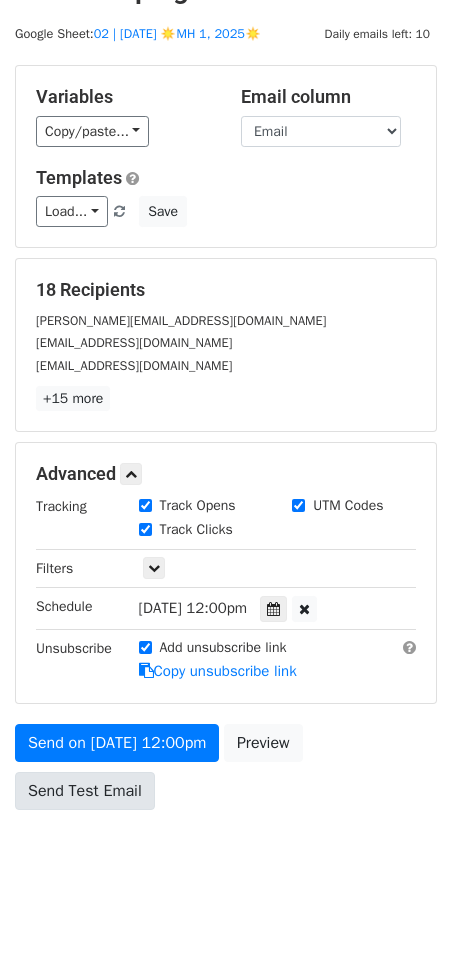 scroll, scrollTop: 0, scrollLeft: 0, axis: both 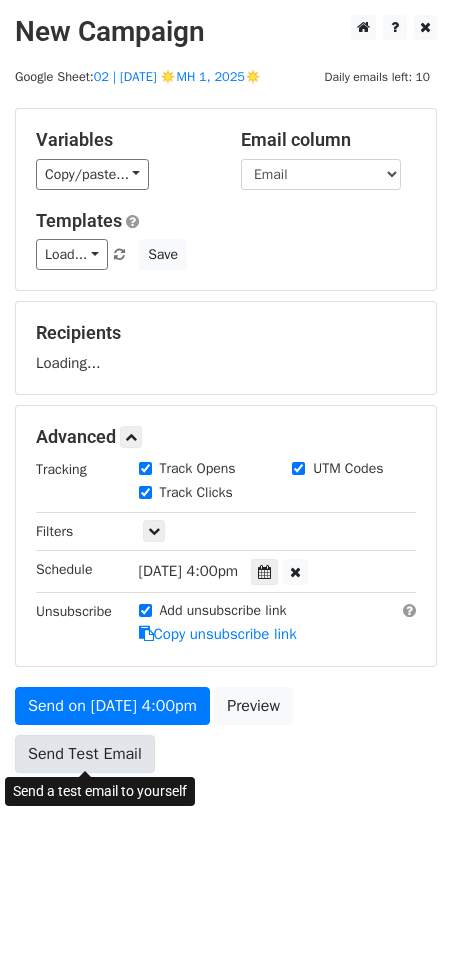 click on "Send Test Email" at bounding box center (85, 754) 